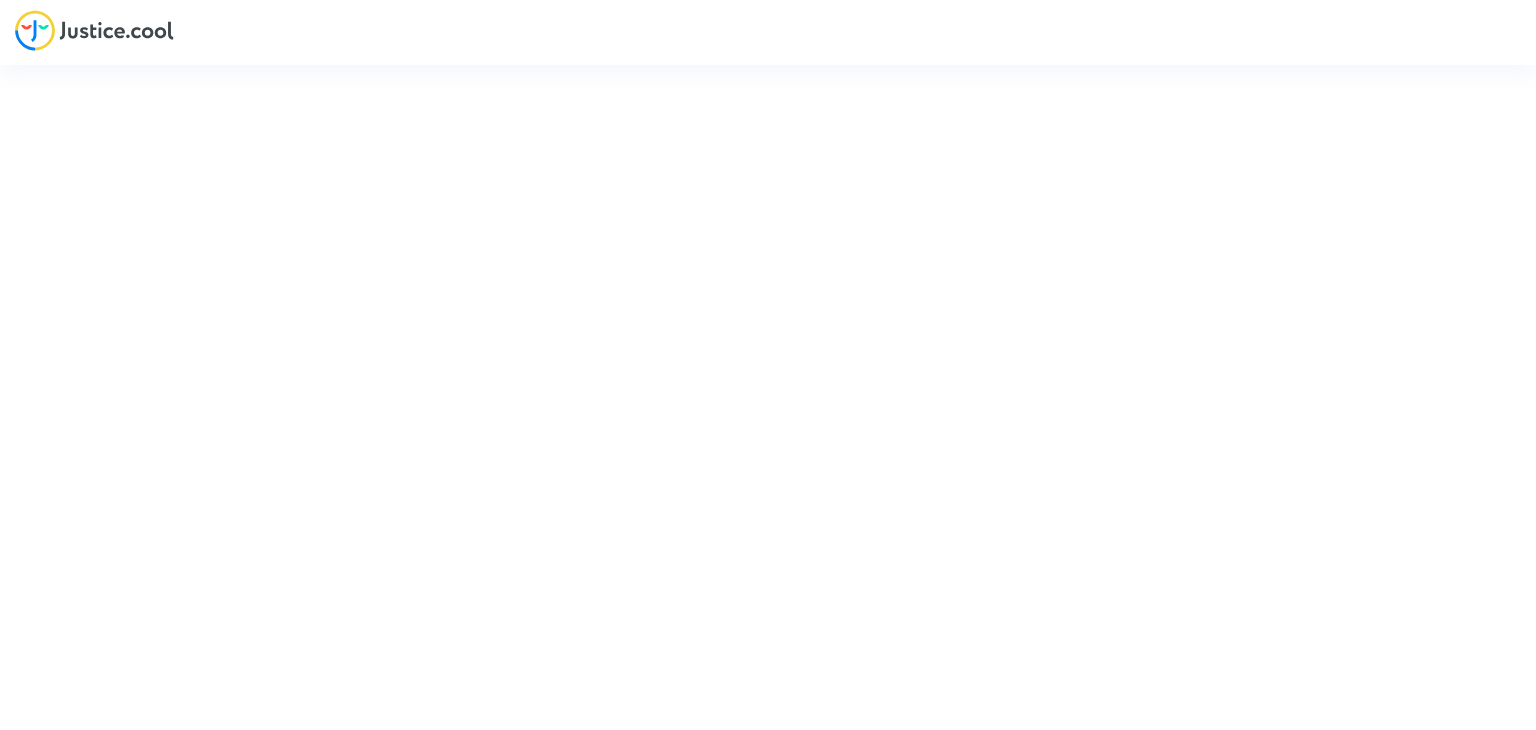 scroll, scrollTop: 0, scrollLeft: 0, axis: both 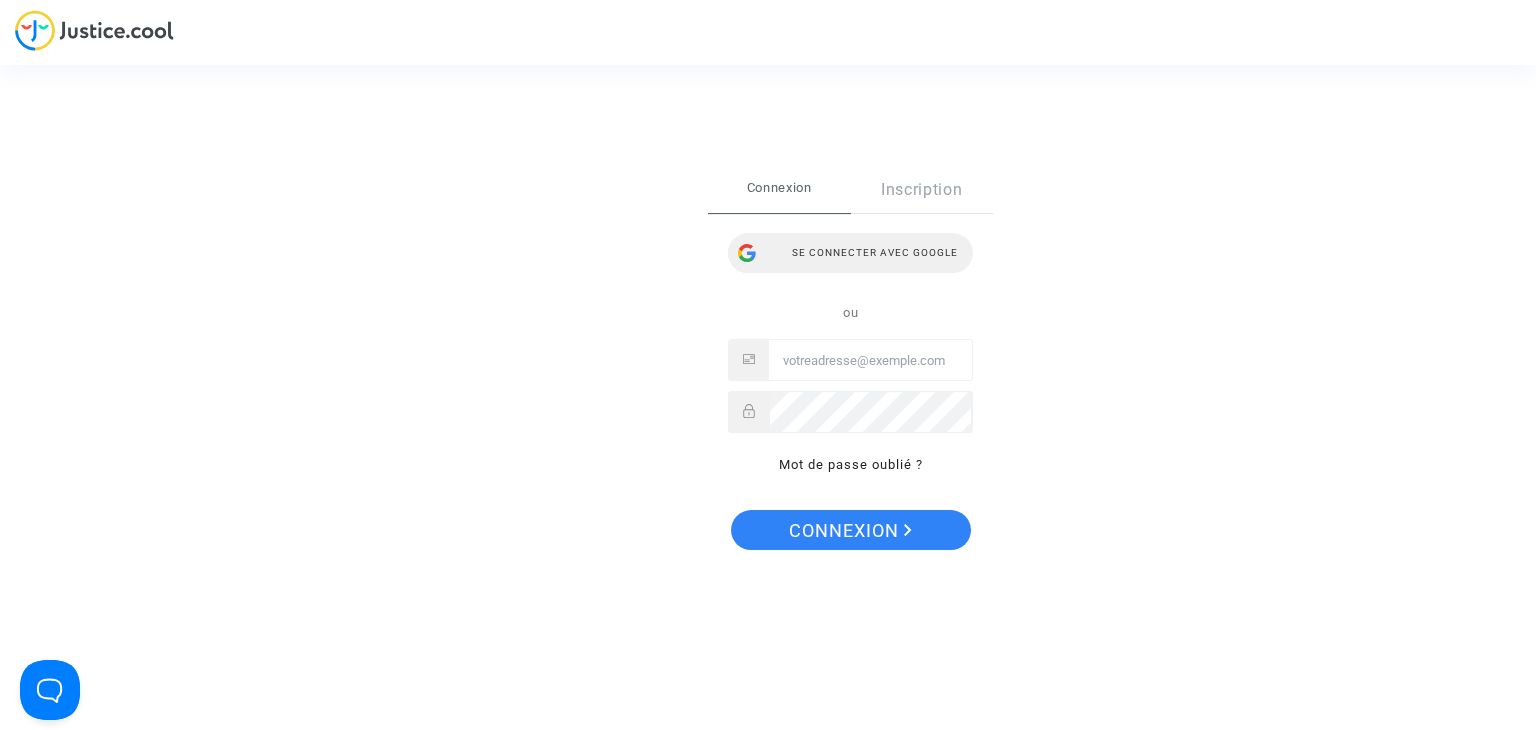 click on "Se connecter avec Google" at bounding box center (850, 253) 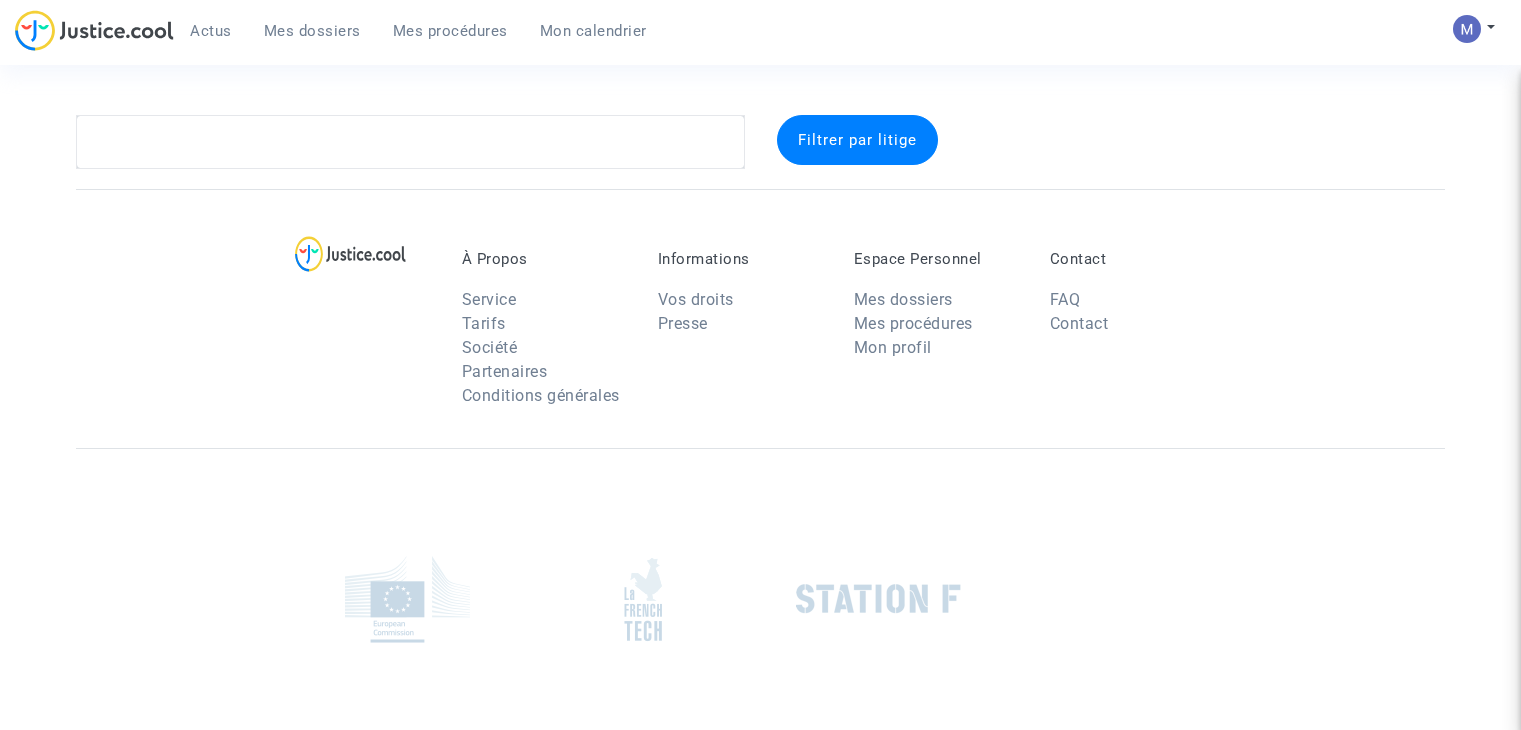 scroll, scrollTop: 0, scrollLeft: 0, axis: both 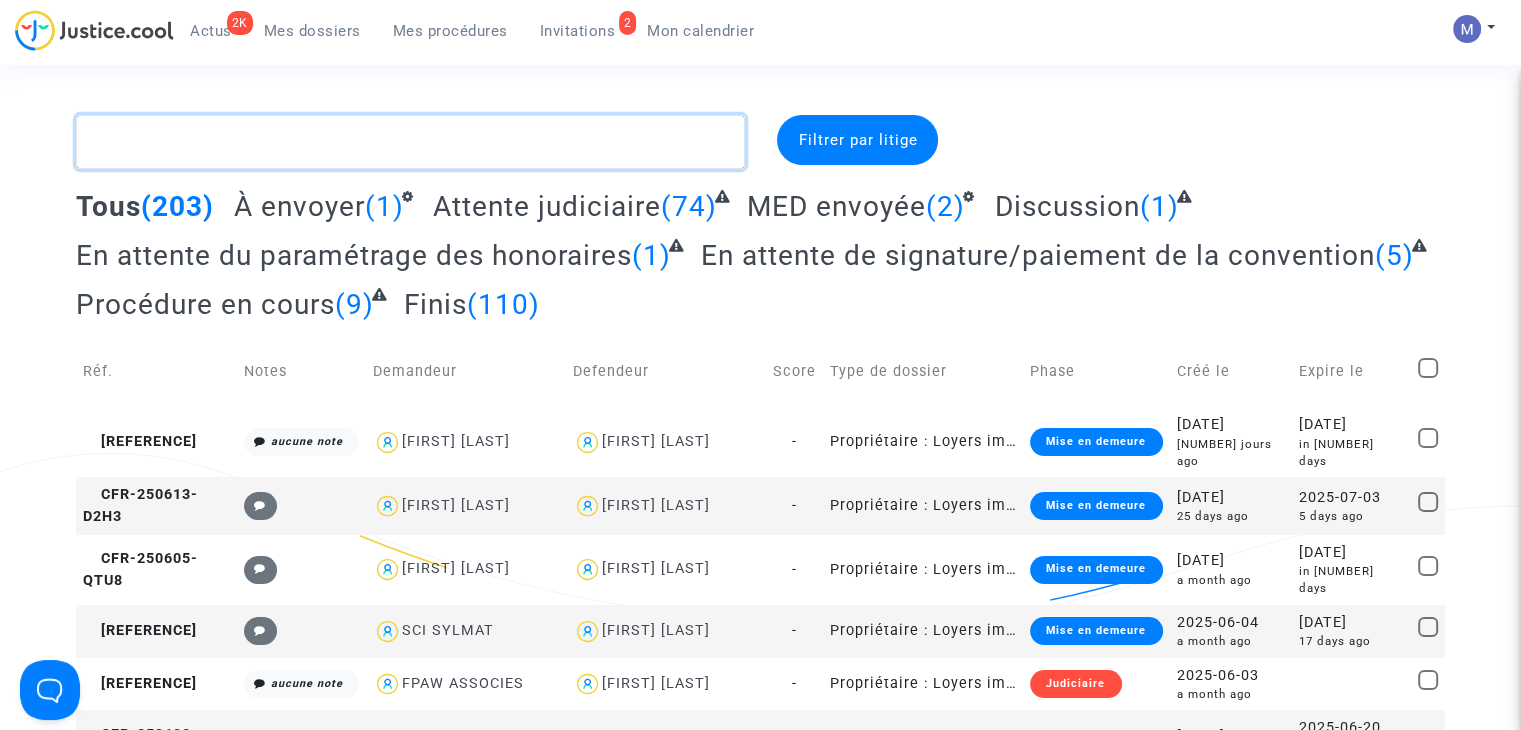 click at bounding box center [410, 142] 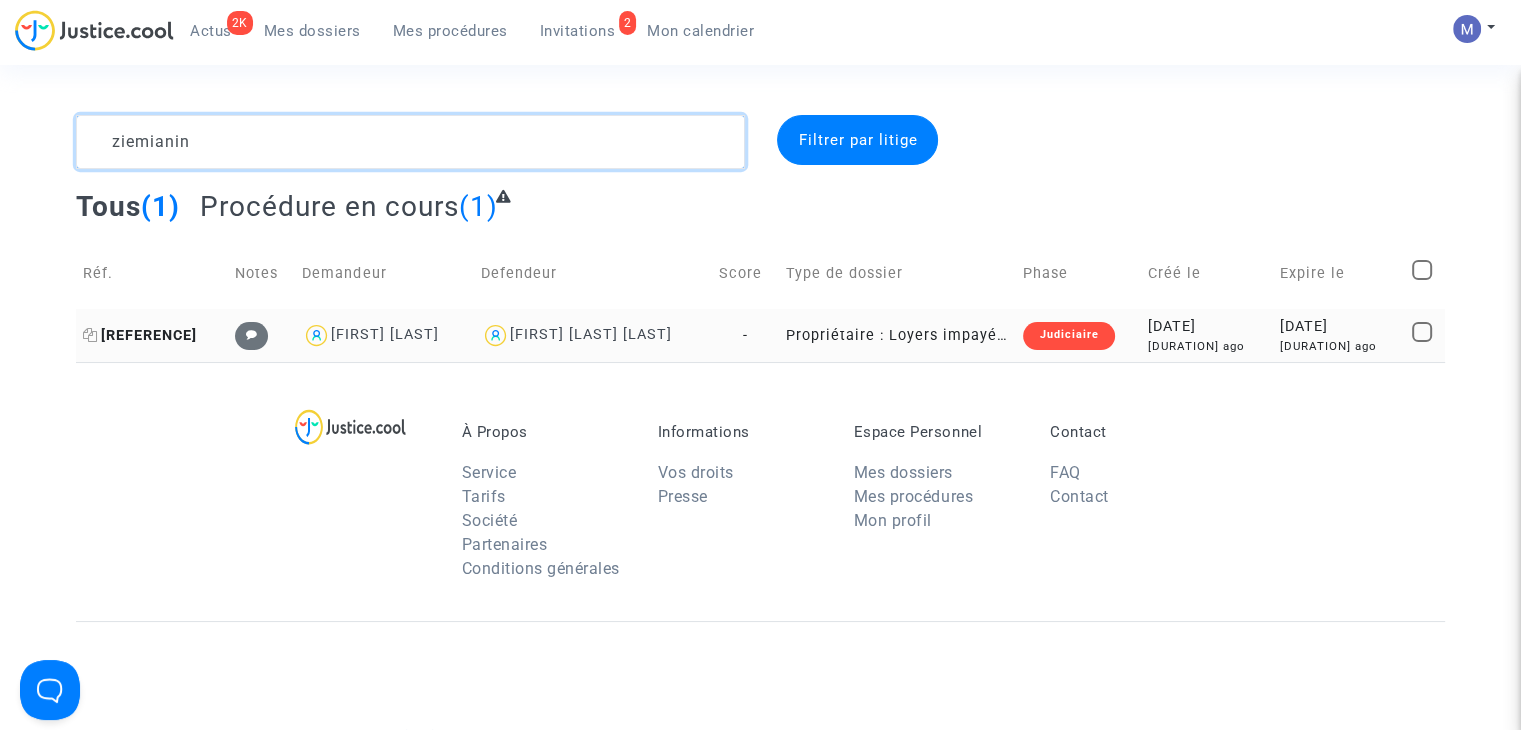 type on "ziemianin" 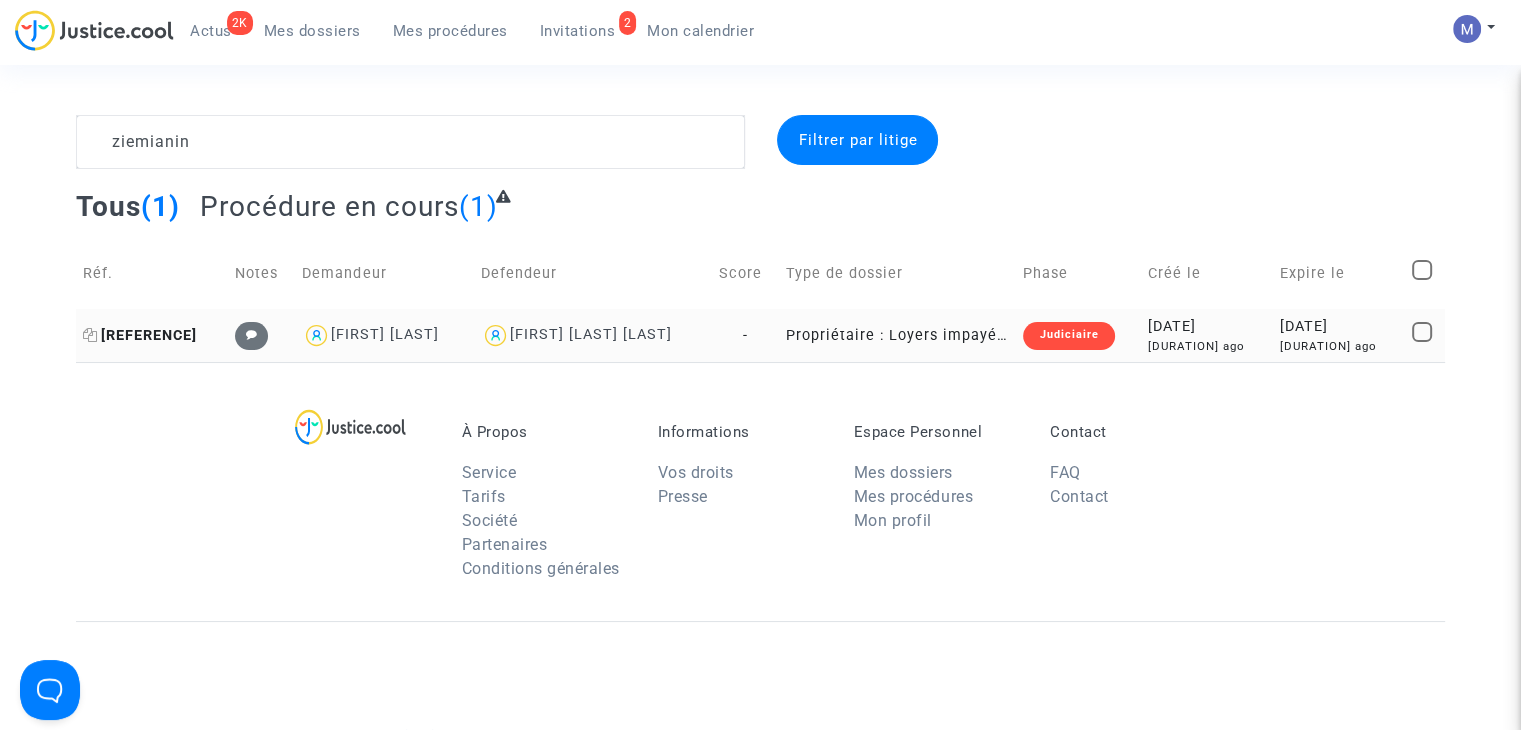 click on "[CASE_NUMBER]" at bounding box center (140, 335) 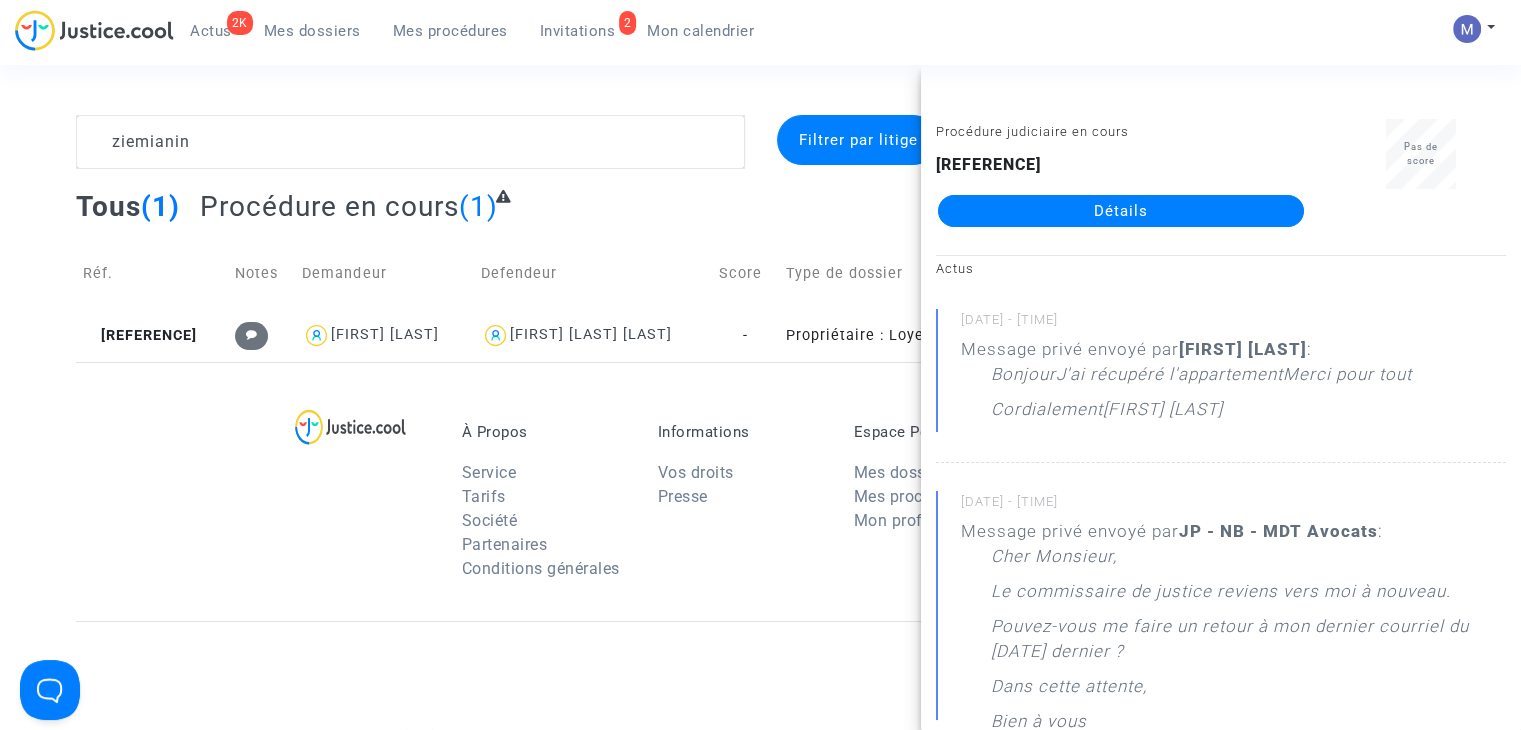 click on "Détails" at bounding box center (1121, 211) 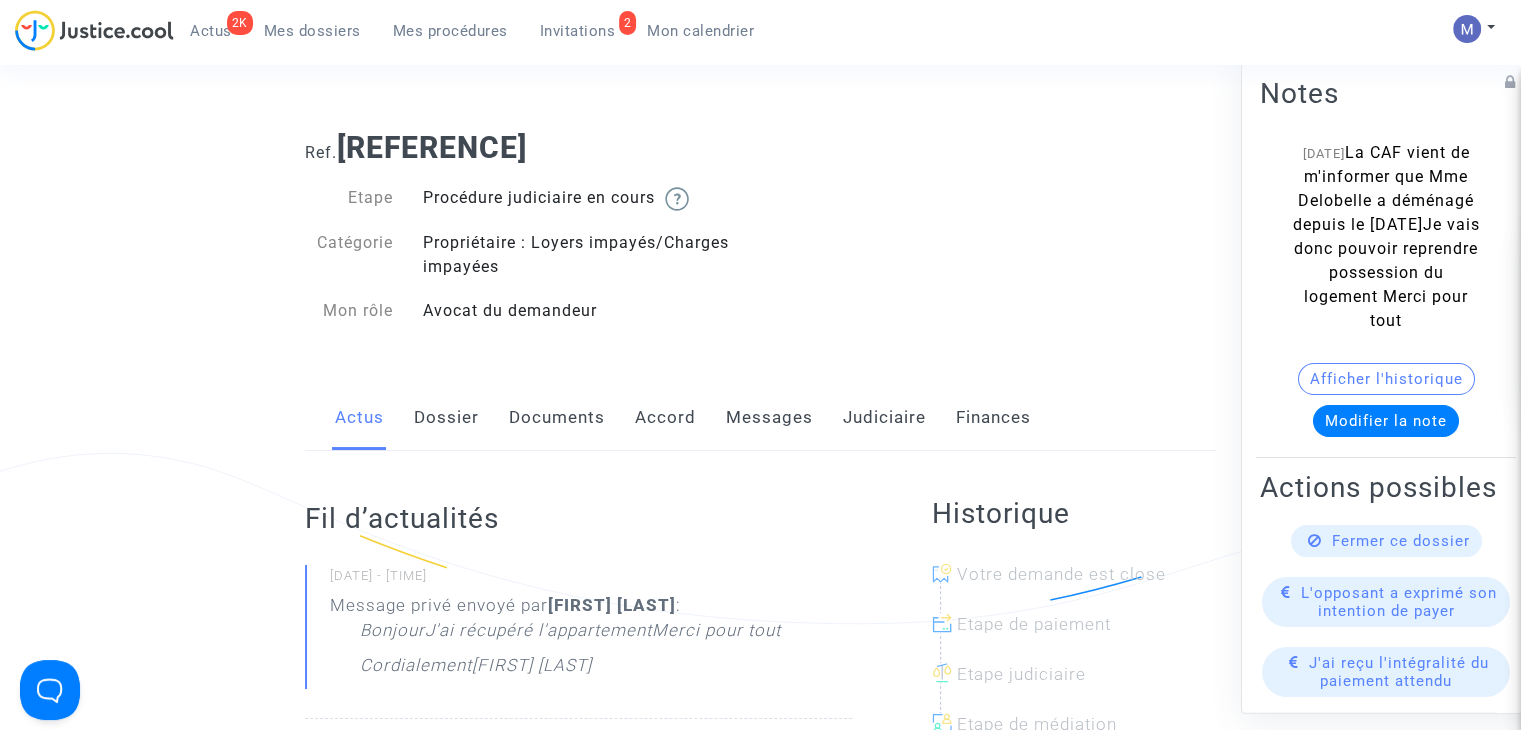 click on "Messages" at bounding box center (769, 418) 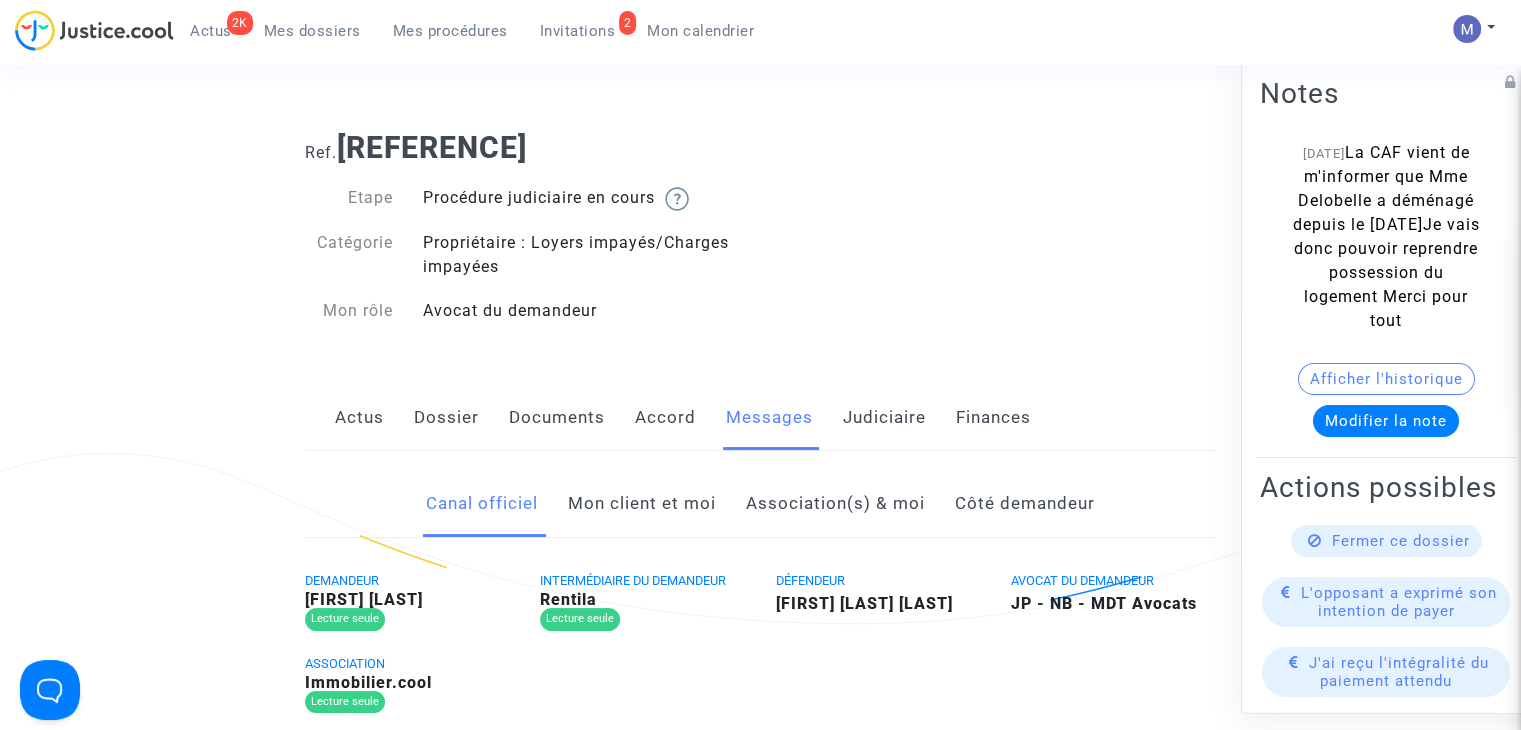 click on "Mon client et moi" at bounding box center (642, 504) 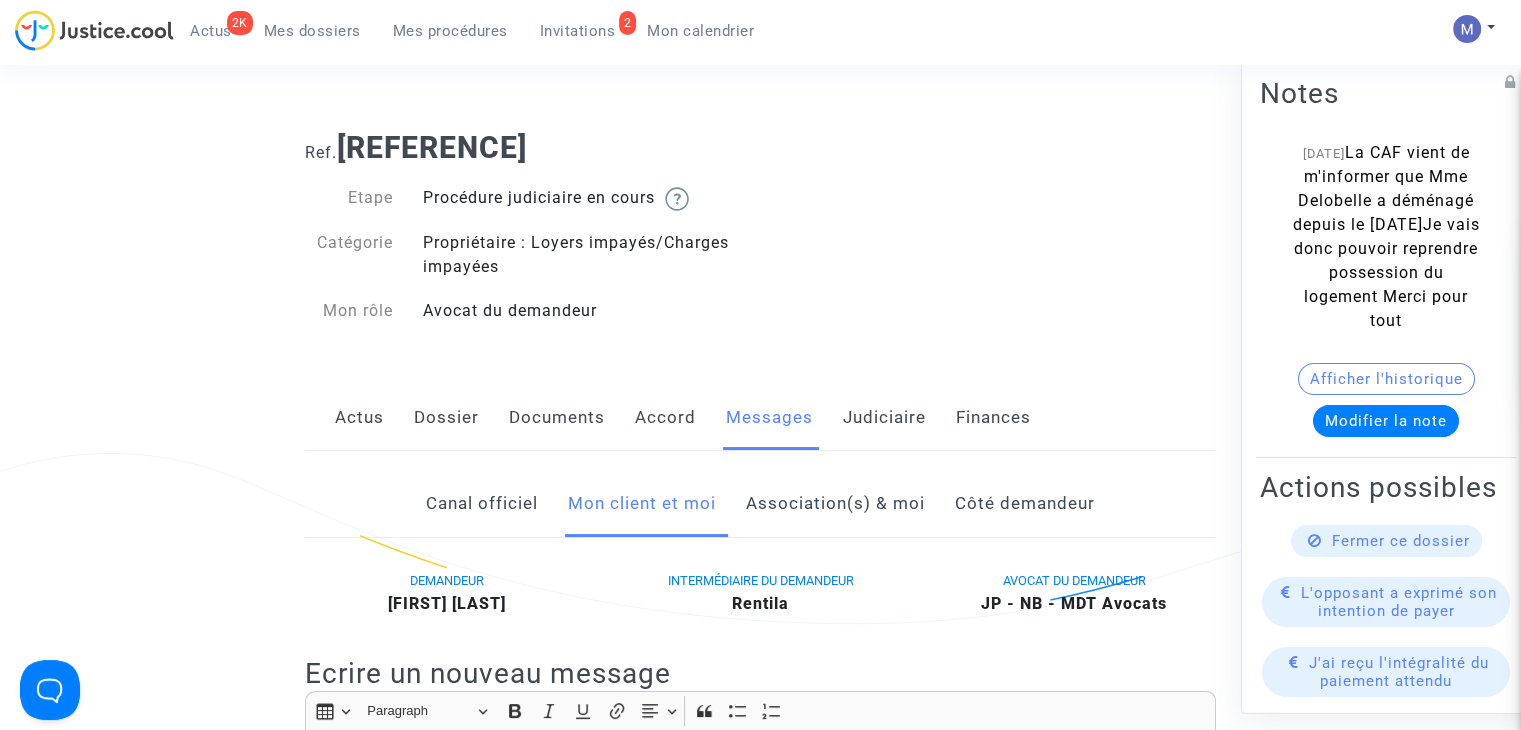 click on "Modifier la note" at bounding box center [1386, 421] 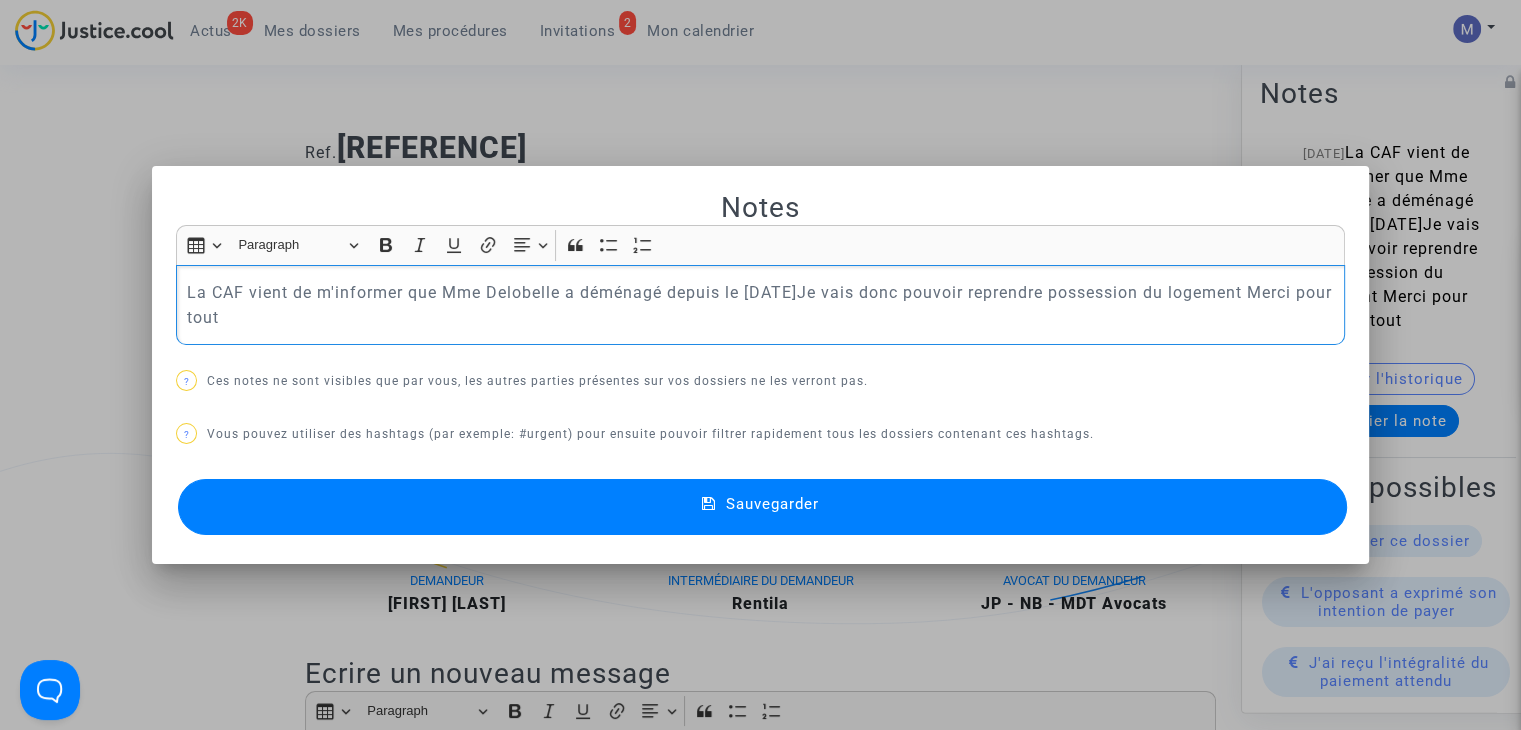 drag, startPoint x: 299, startPoint y: 321, endPoint x: 85, endPoint y: 272, distance: 219.53815 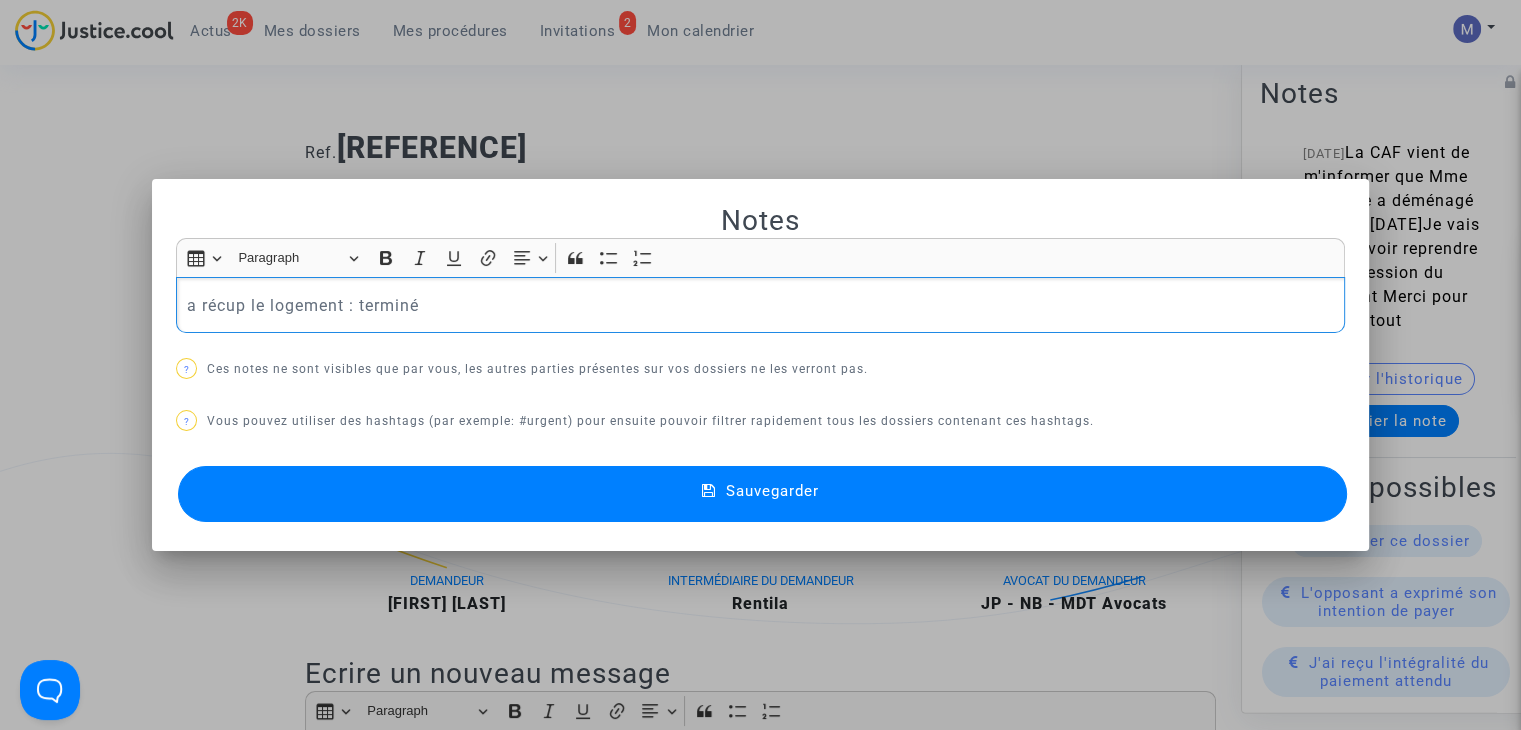 click on "a récup le logement : terminé" at bounding box center [761, 305] 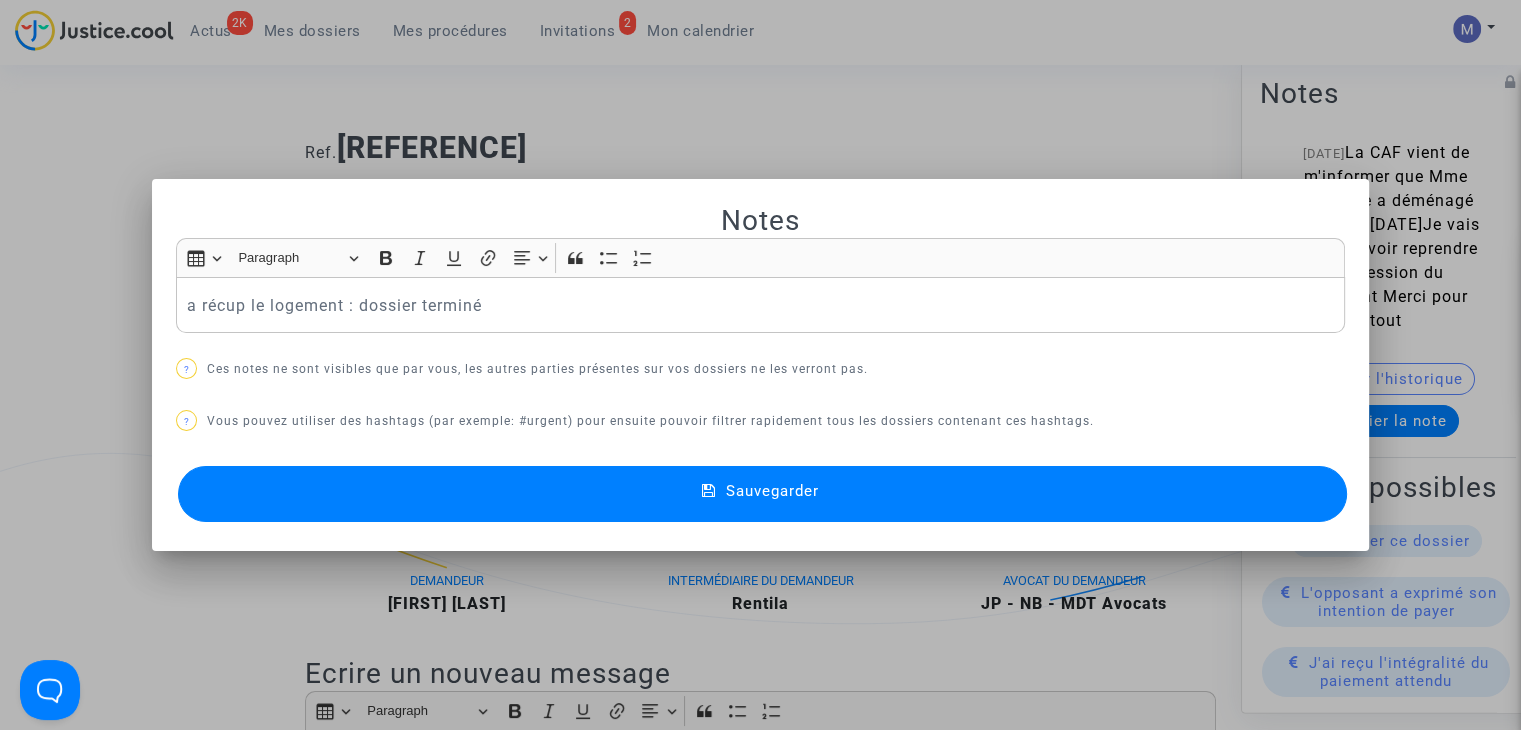 click on "Sauvegarder" at bounding box center (762, 494) 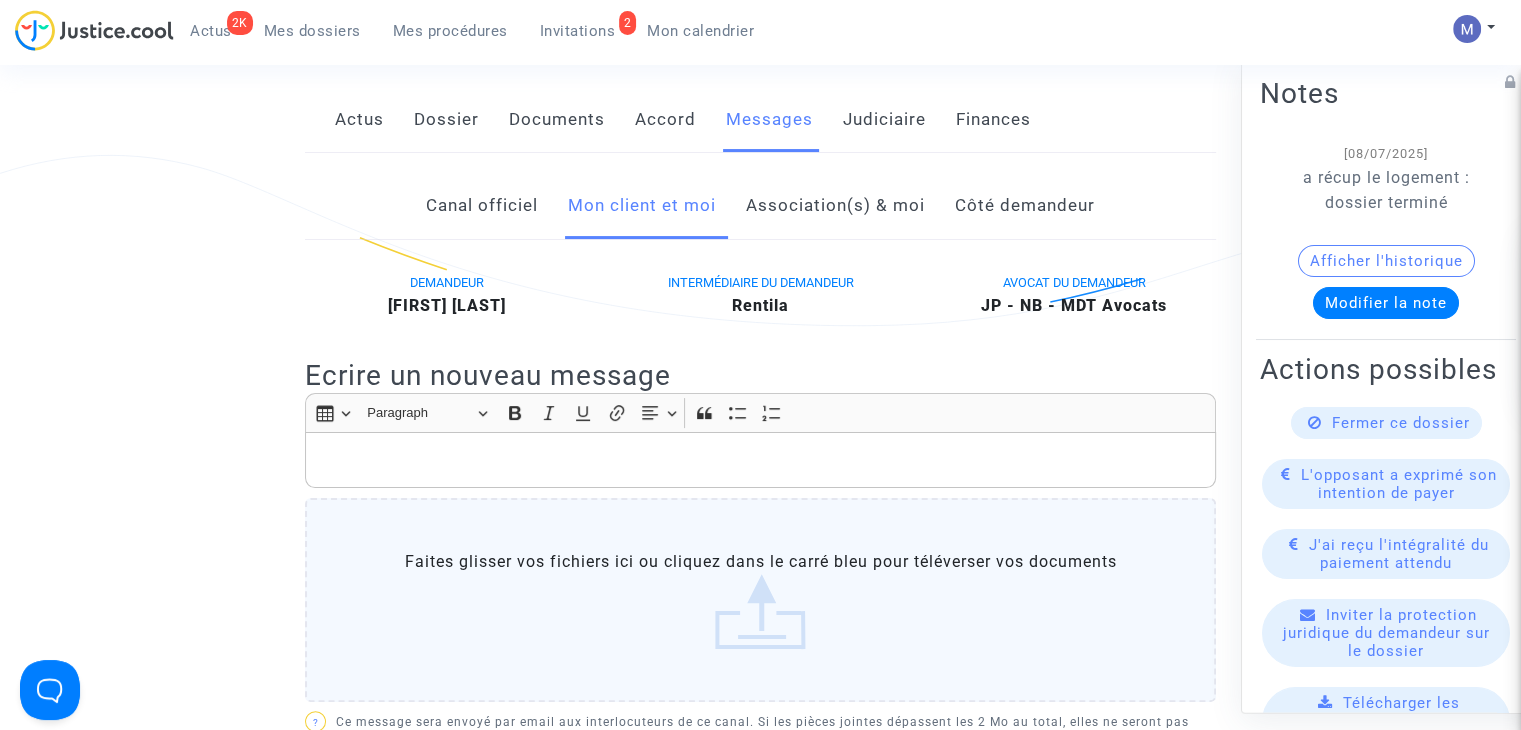 scroll, scrollTop: 300, scrollLeft: 0, axis: vertical 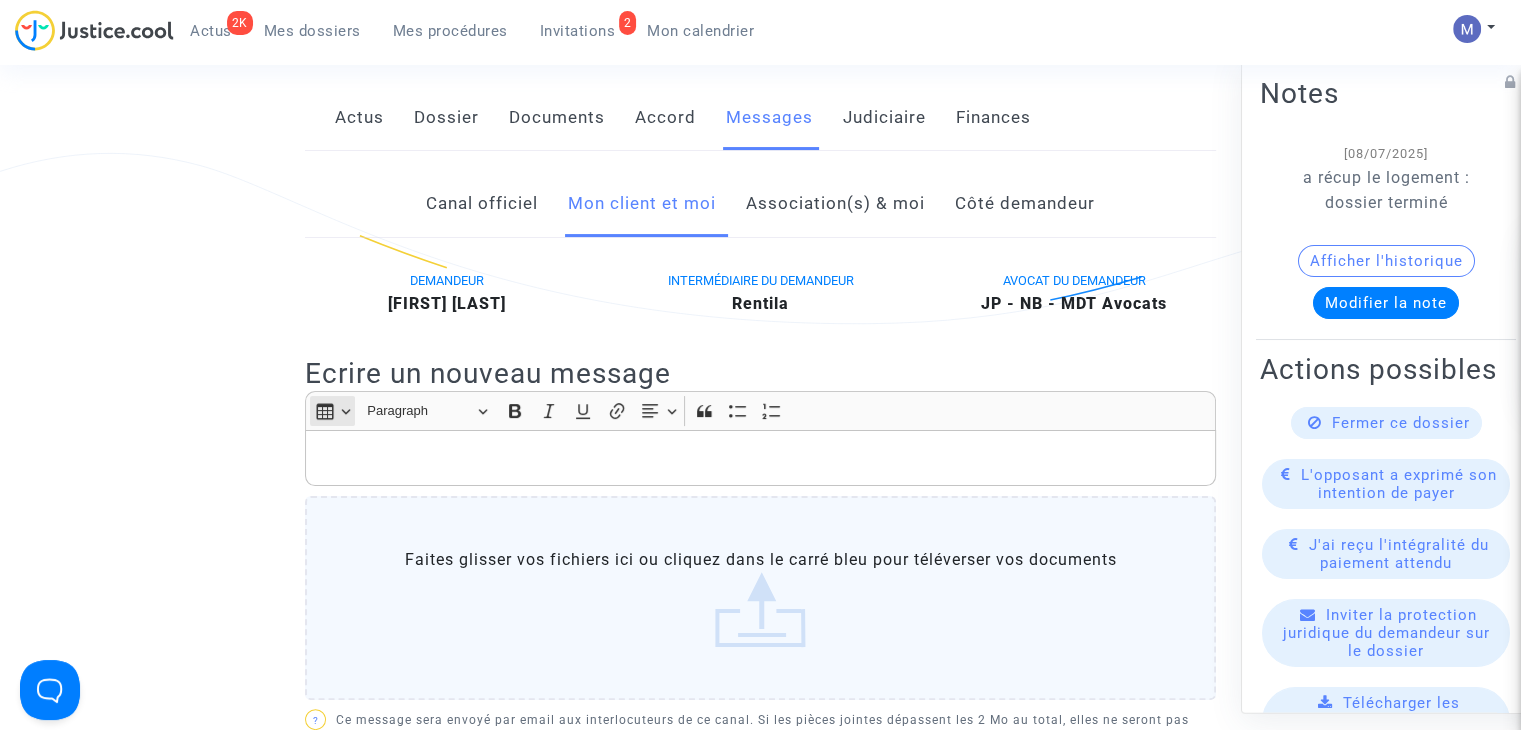 click on "Insert table Insert table" at bounding box center [332, 411] 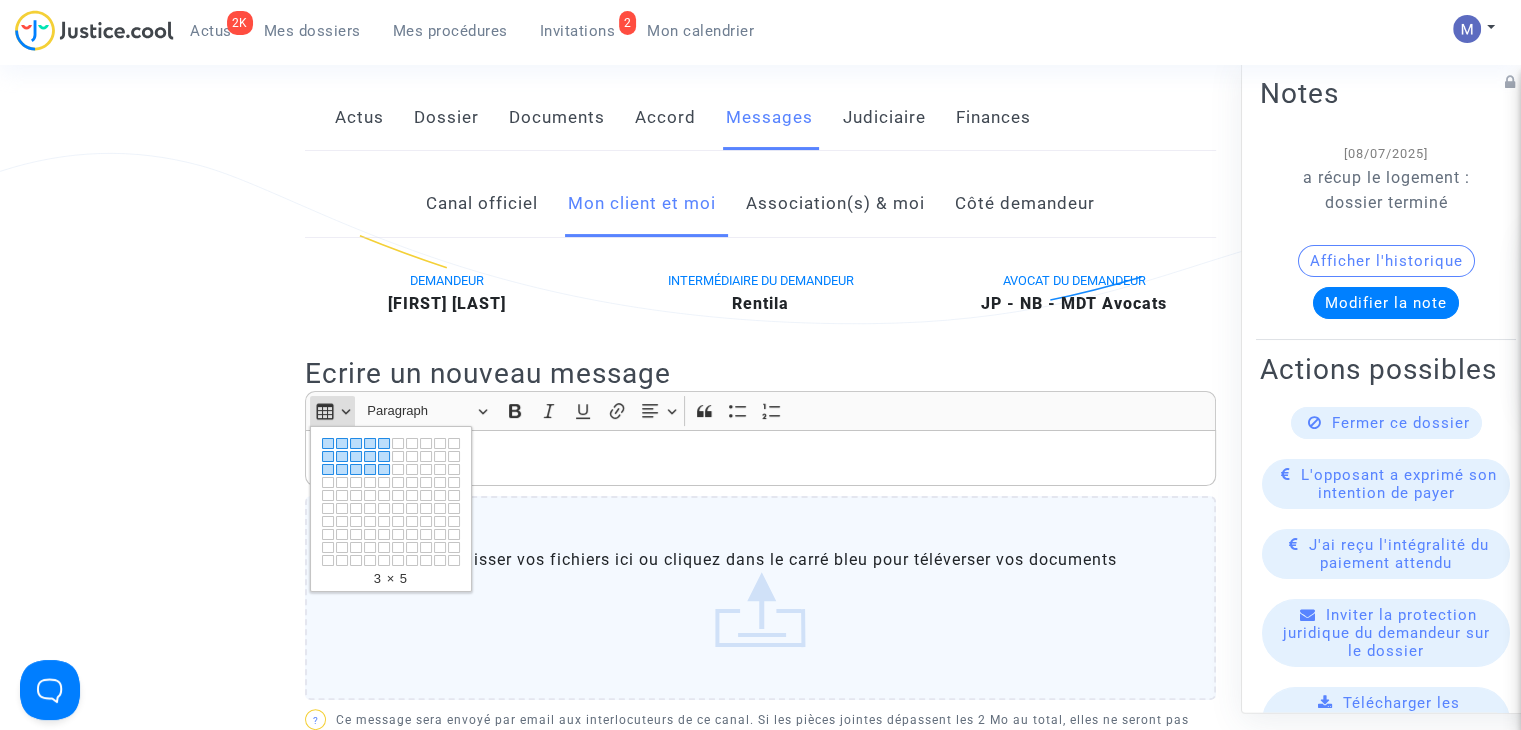 click on "Faites glisser vos fichiers ici ou cliquez dans le carré bleu pour téléverser vos documents" at bounding box center (760, 598) 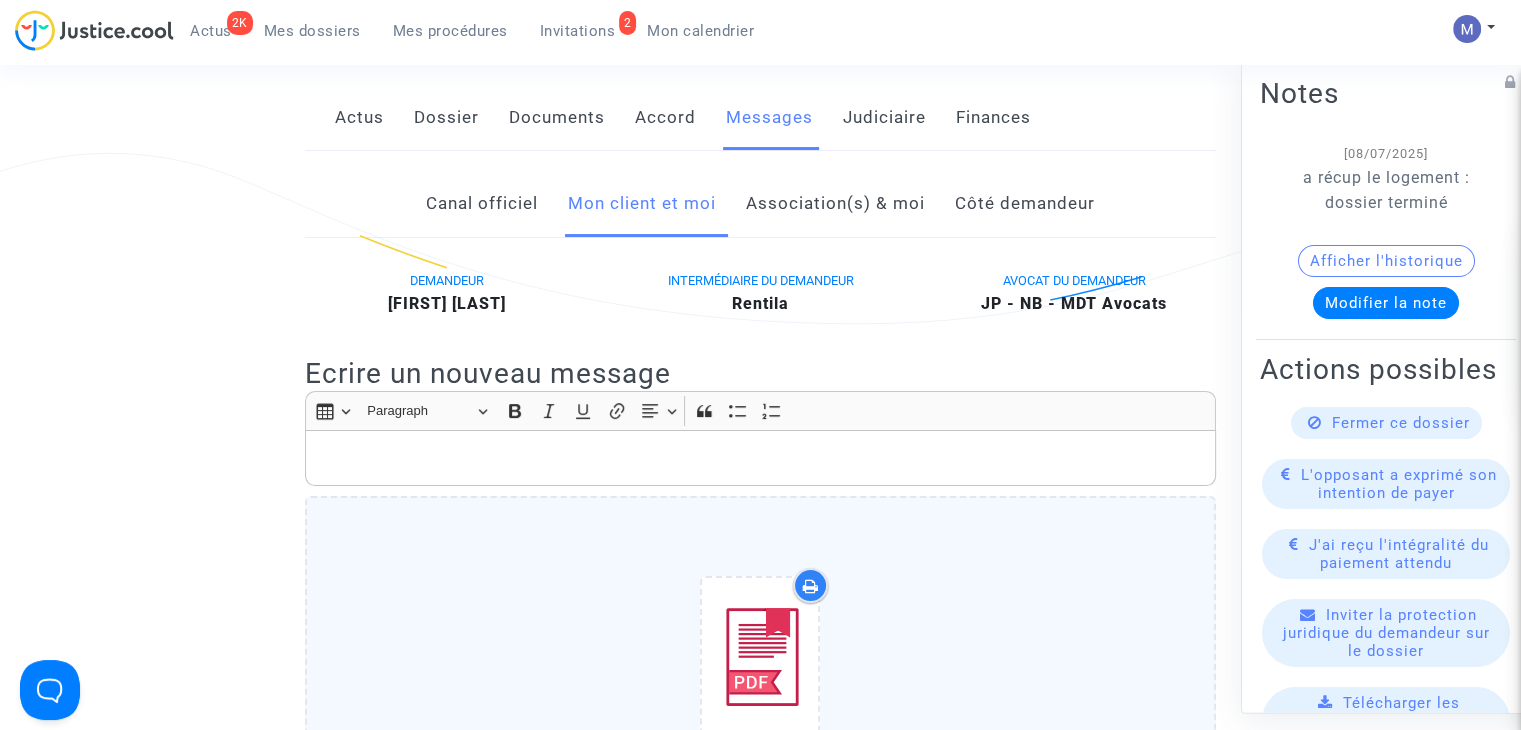 click at bounding box center (761, 458) 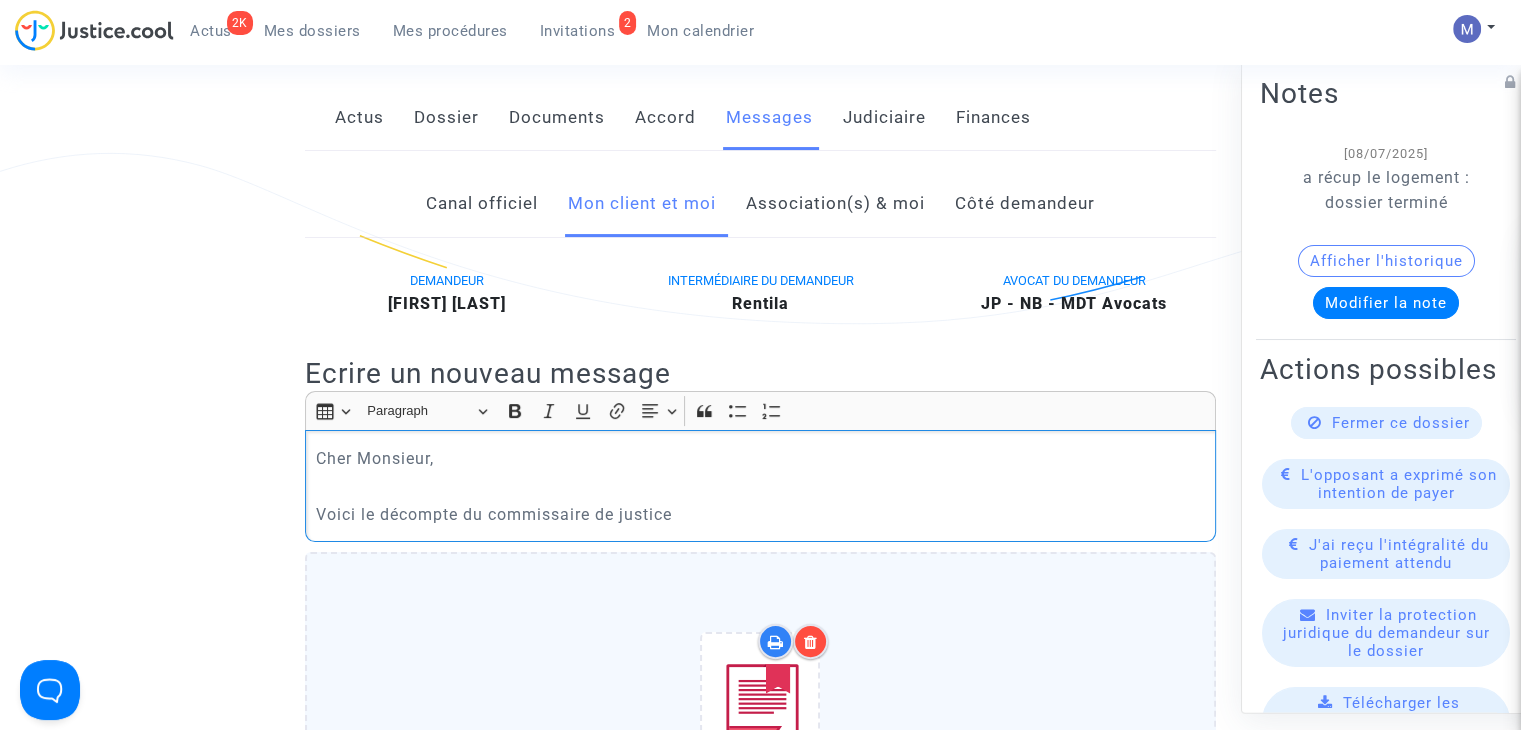 click on "Voici le décompte du commissaire de justice" at bounding box center (761, 514) 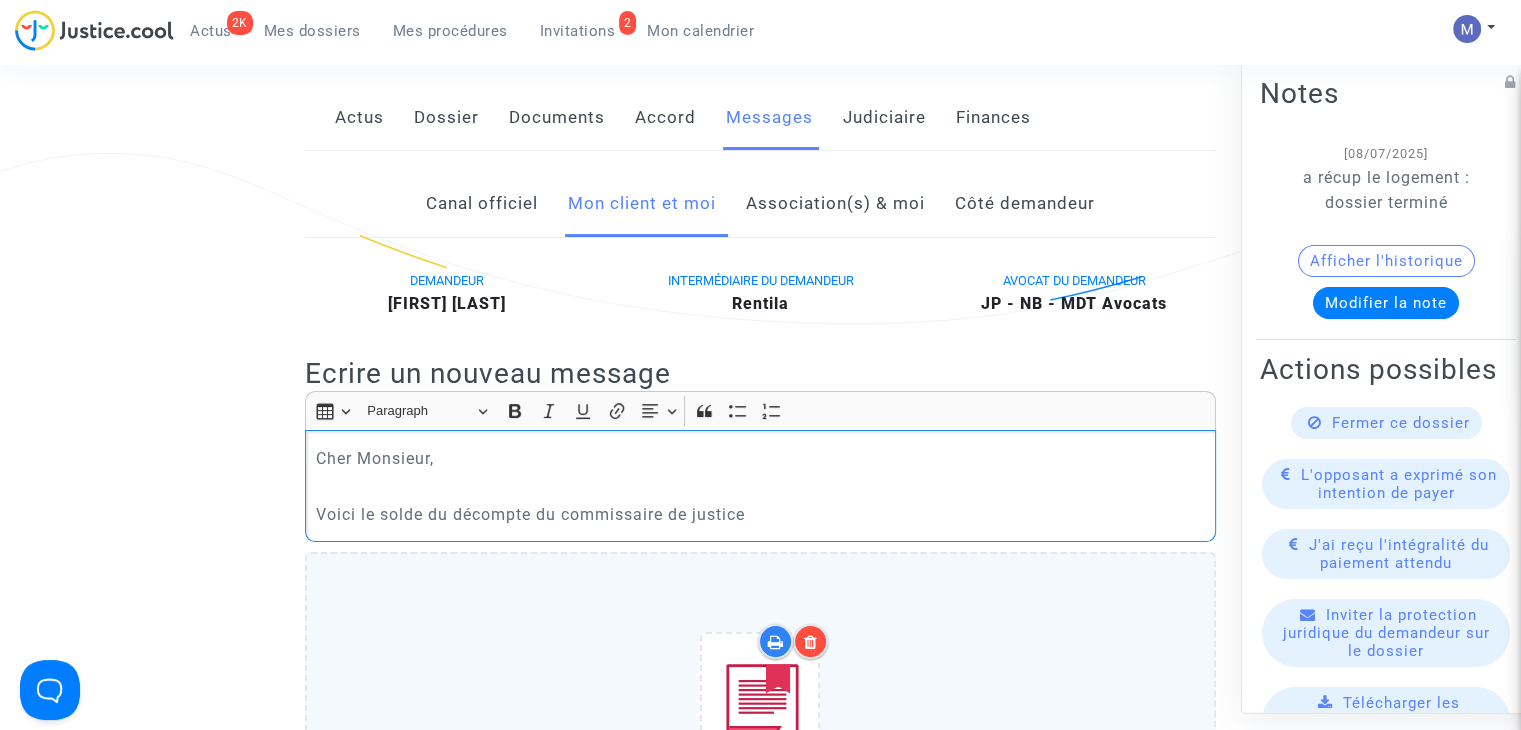 click on "Voici le solde du décompte du commissaire de justice" at bounding box center [761, 514] 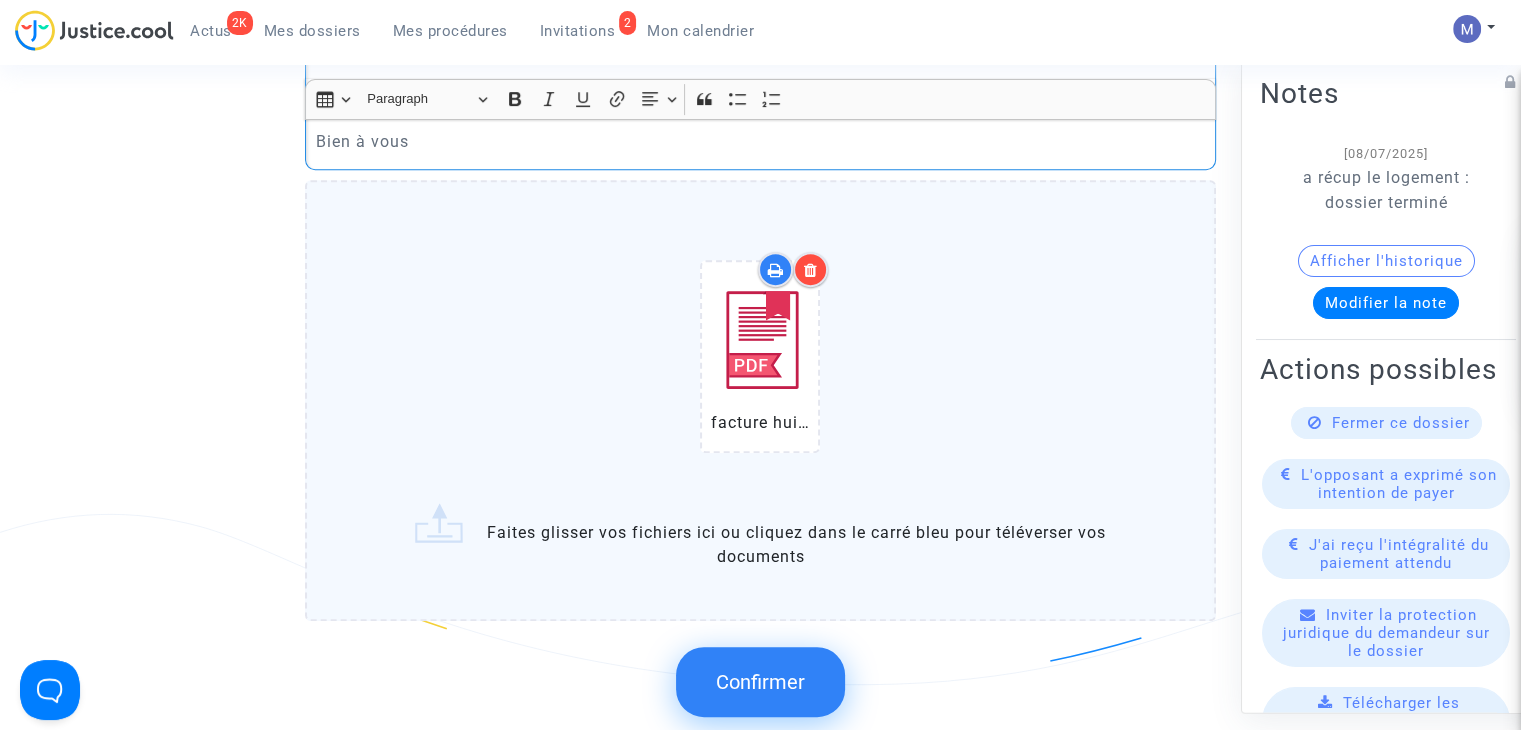 scroll, scrollTop: 1000, scrollLeft: 0, axis: vertical 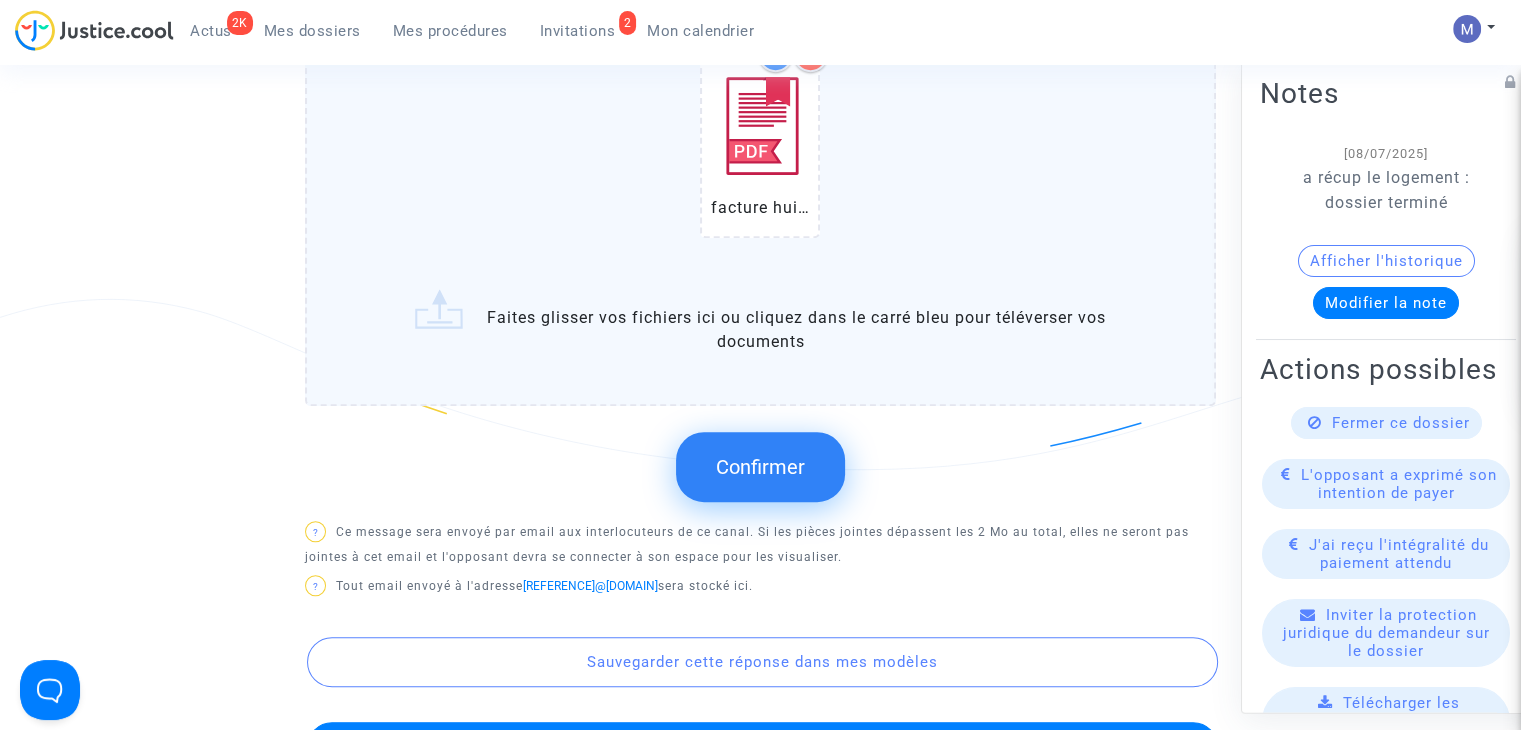 click on "Confirmer" at bounding box center (760, 467) 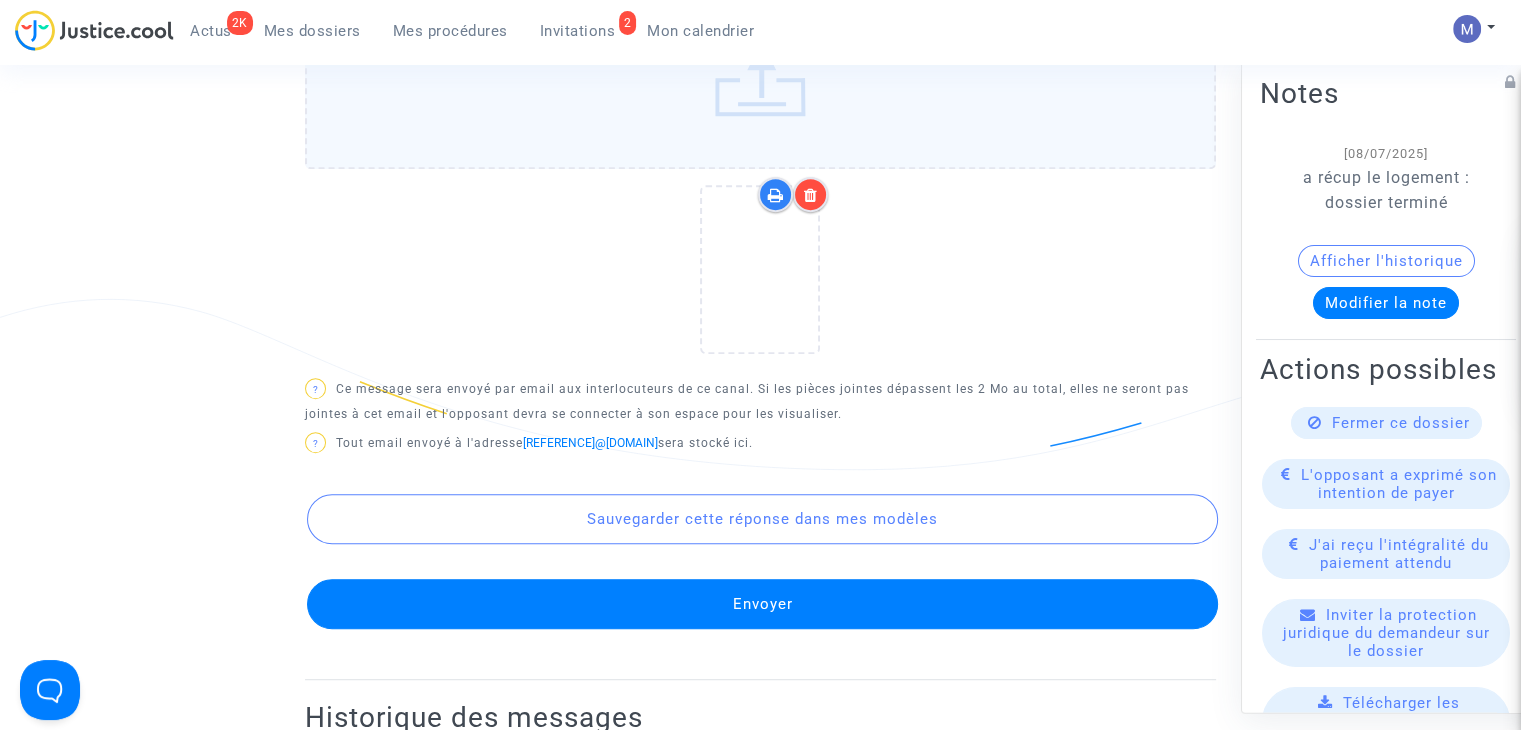 click on "Envoyer" at bounding box center [762, 604] 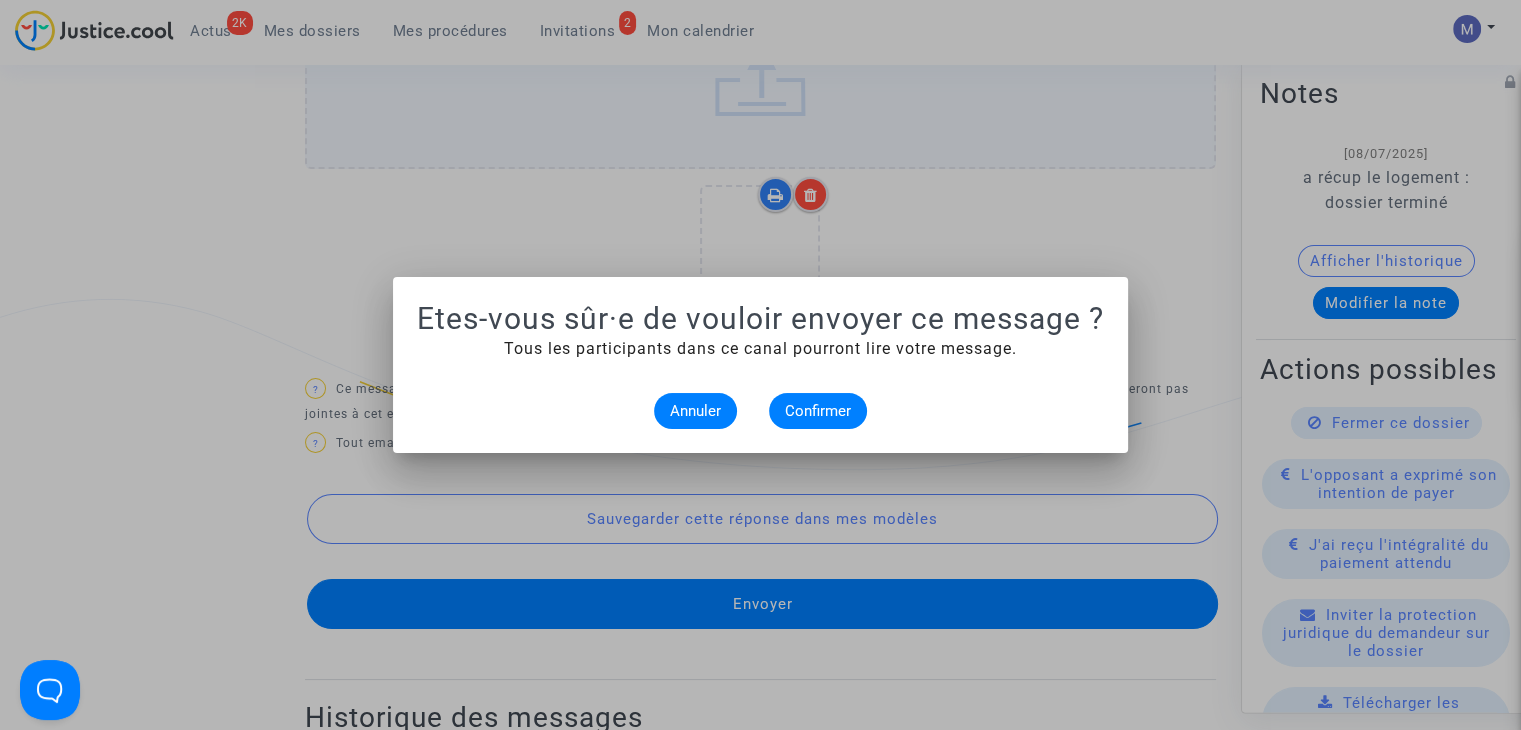 scroll, scrollTop: 0, scrollLeft: 0, axis: both 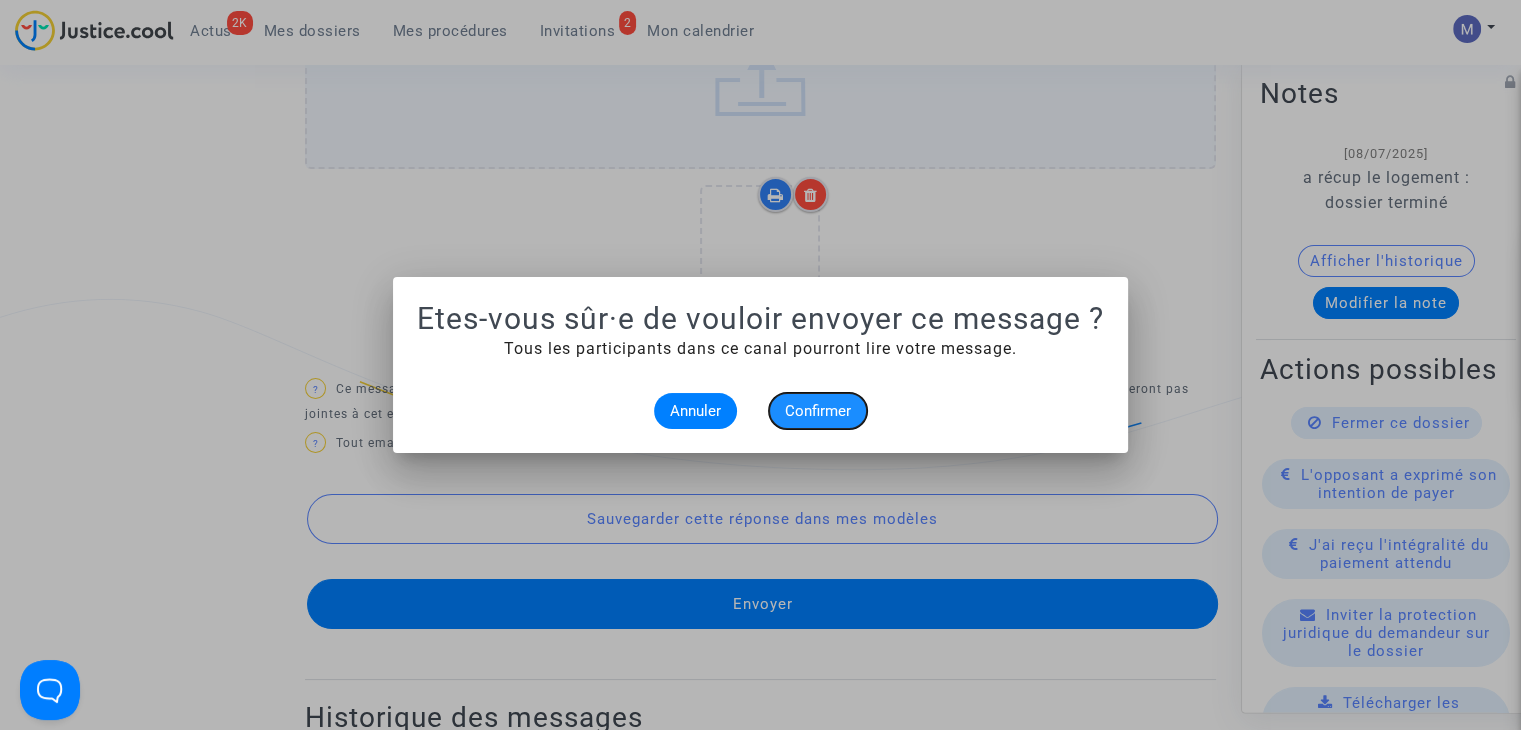 click on "Confirmer" at bounding box center [818, 411] 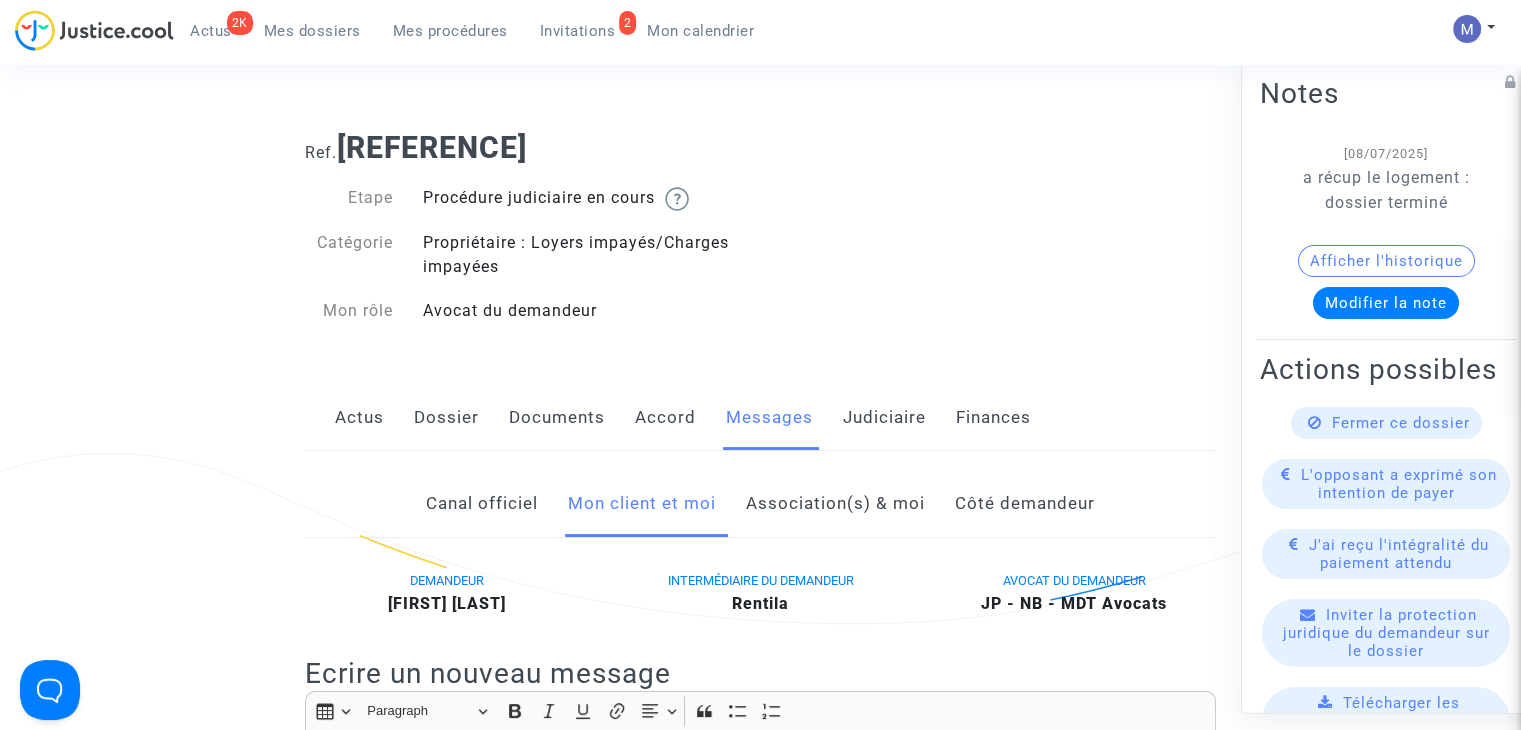 scroll, scrollTop: 1000, scrollLeft: 0, axis: vertical 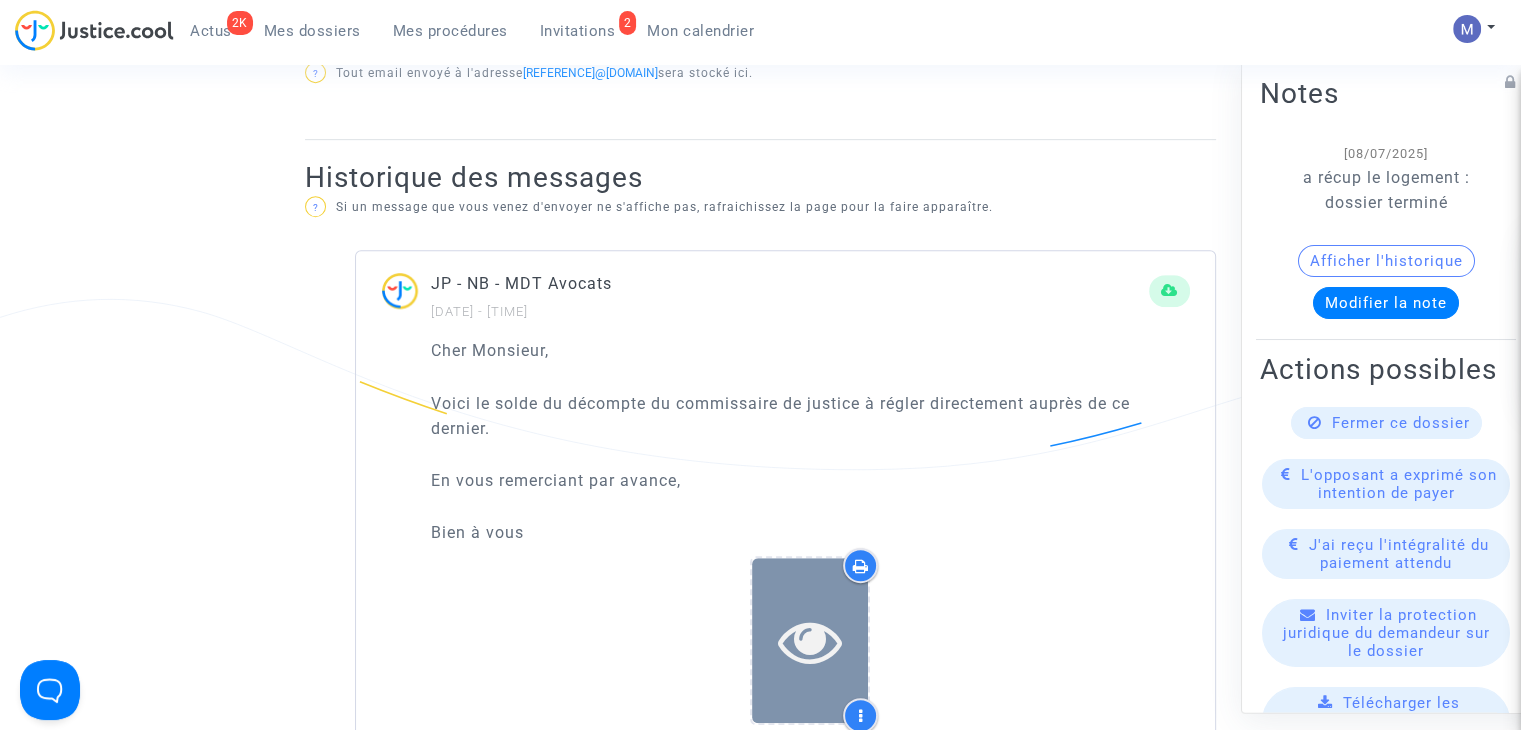click at bounding box center [810, 641] 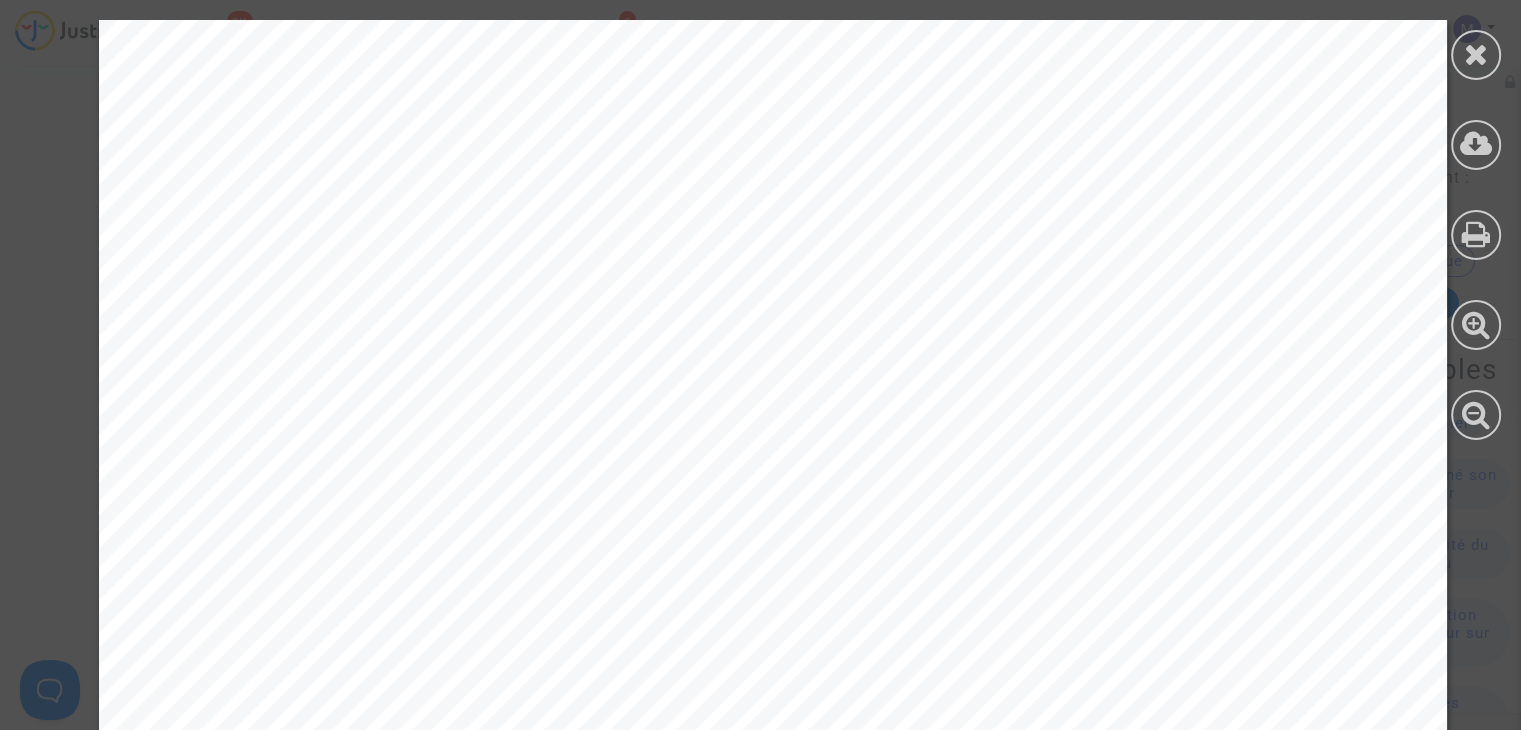 drag, startPoint x: 1472, startPoint y: 49, endPoint x: 1412, endPoint y: 117, distance: 90.68627 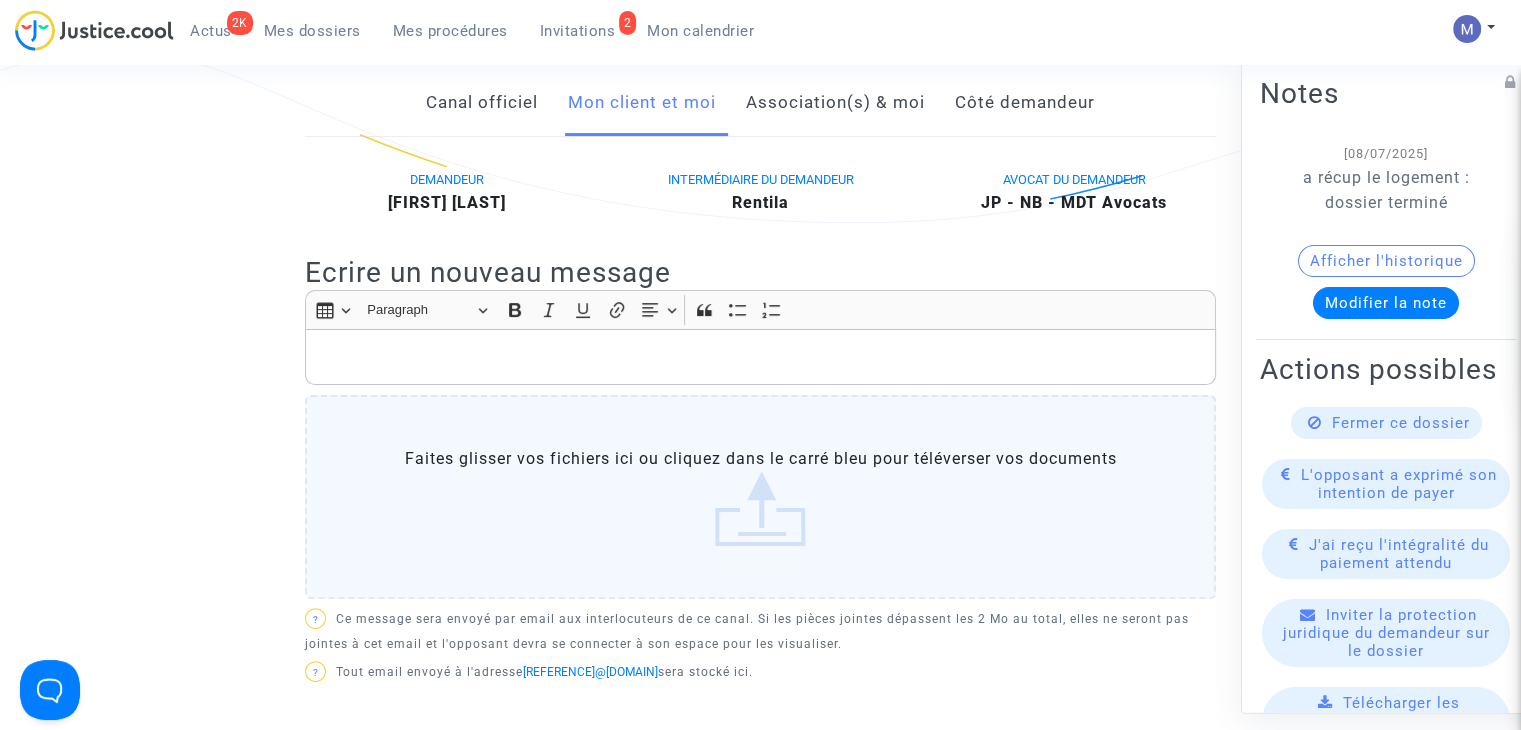 scroll, scrollTop: 400, scrollLeft: 0, axis: vertical 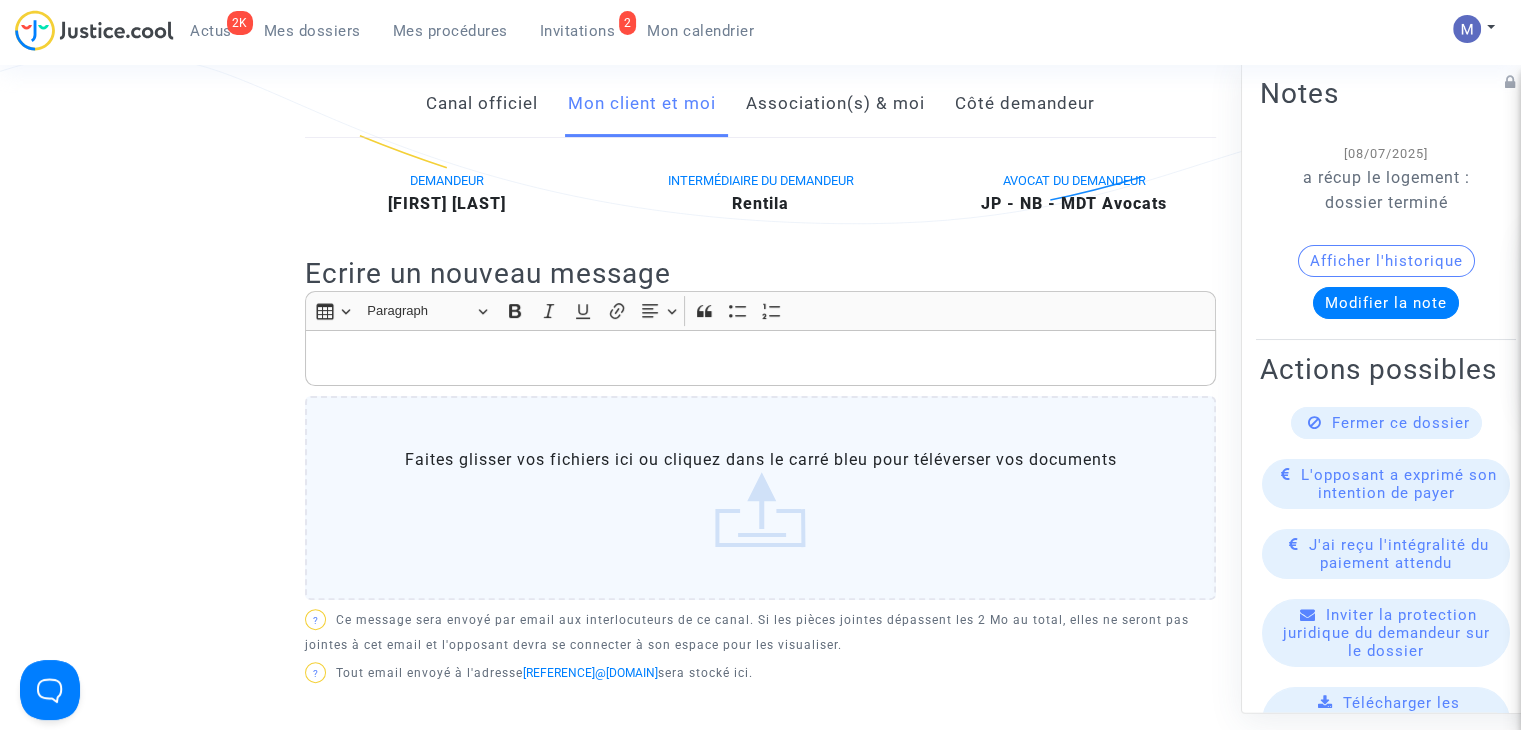 click on "Faites glisser vos fichiers ici ou cliquez dans le carré bleu pour téléverser vos documents" at bounding box center (760, 498) 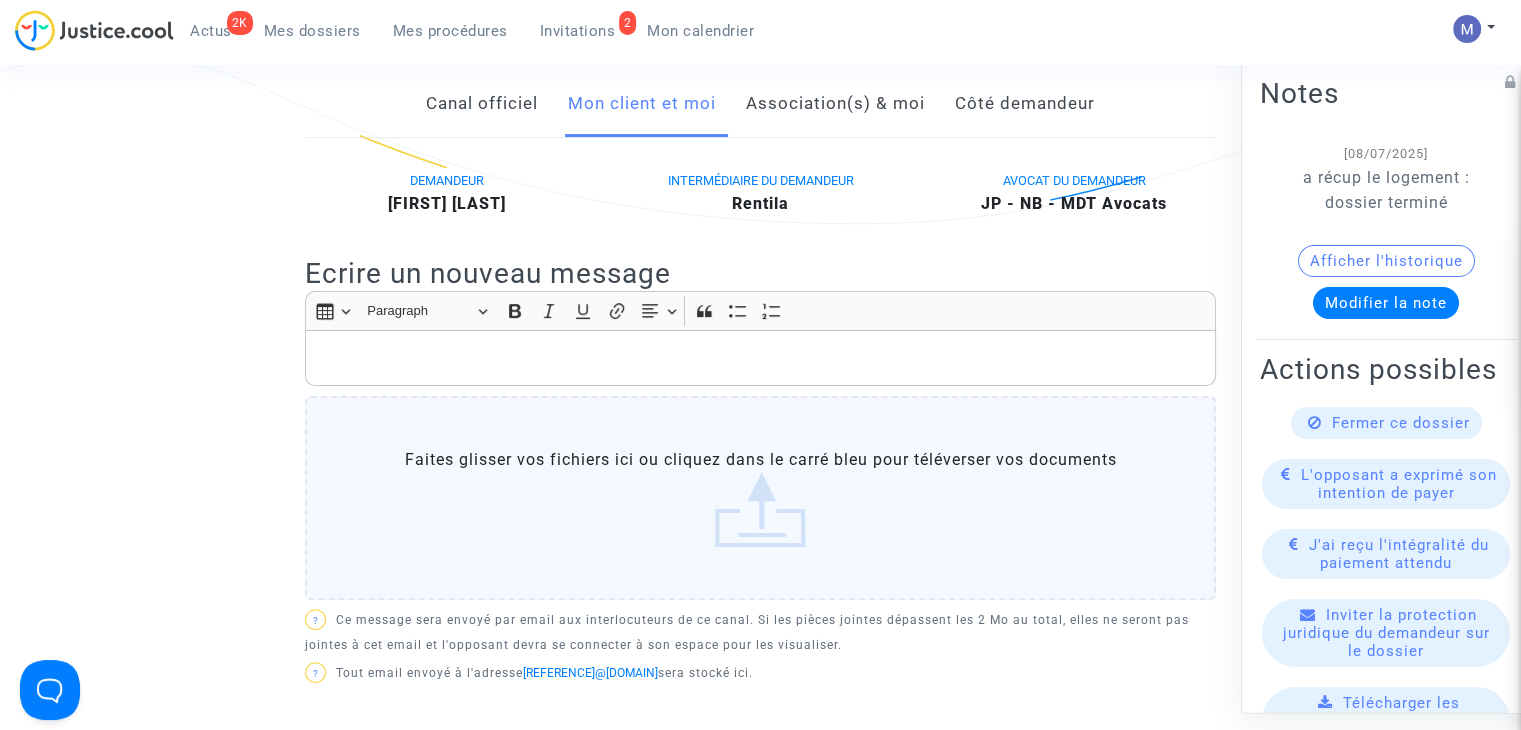scroll, scrollTop: 400, scrollLeft: 0, axis: vertical 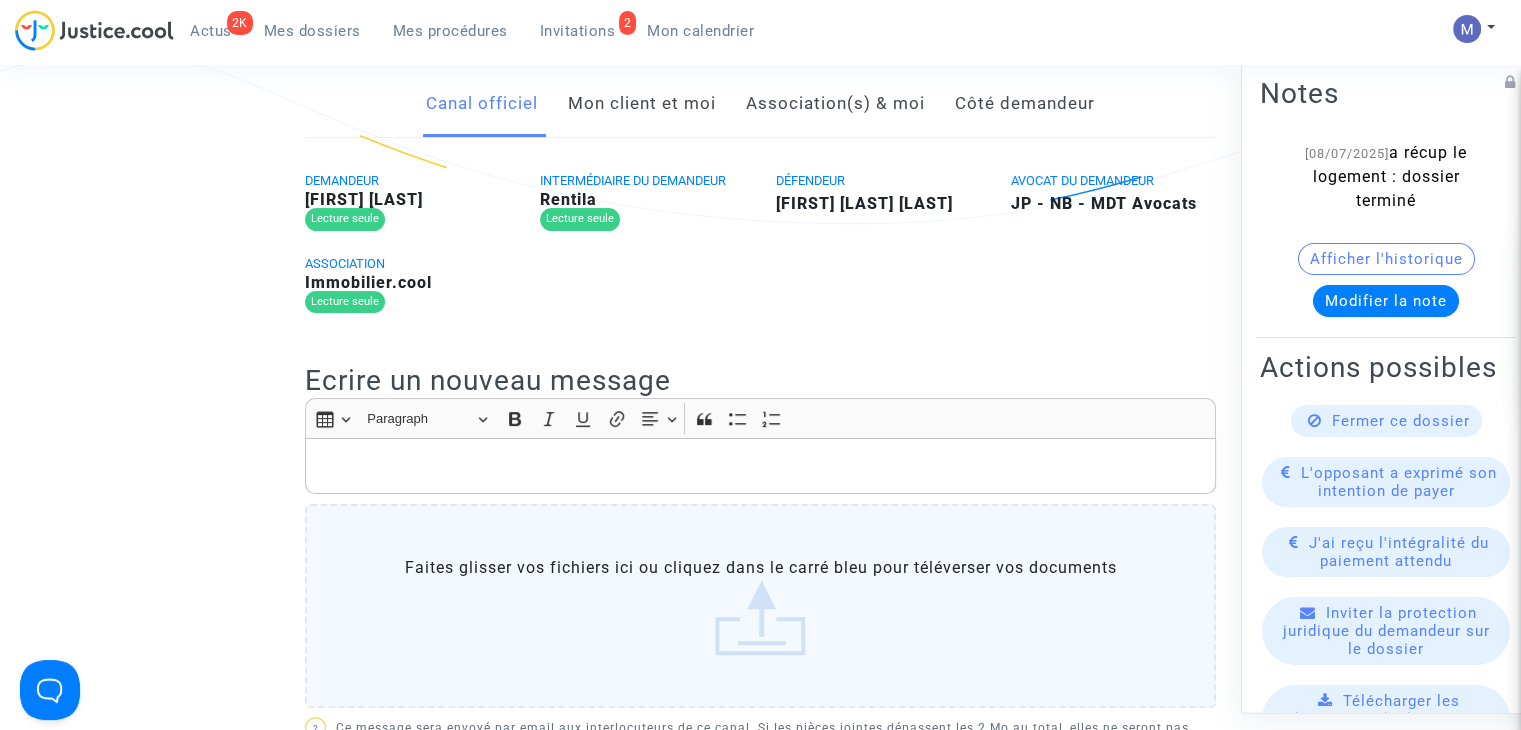 click on "Mon client et moi" at bounding box center (642, 104) 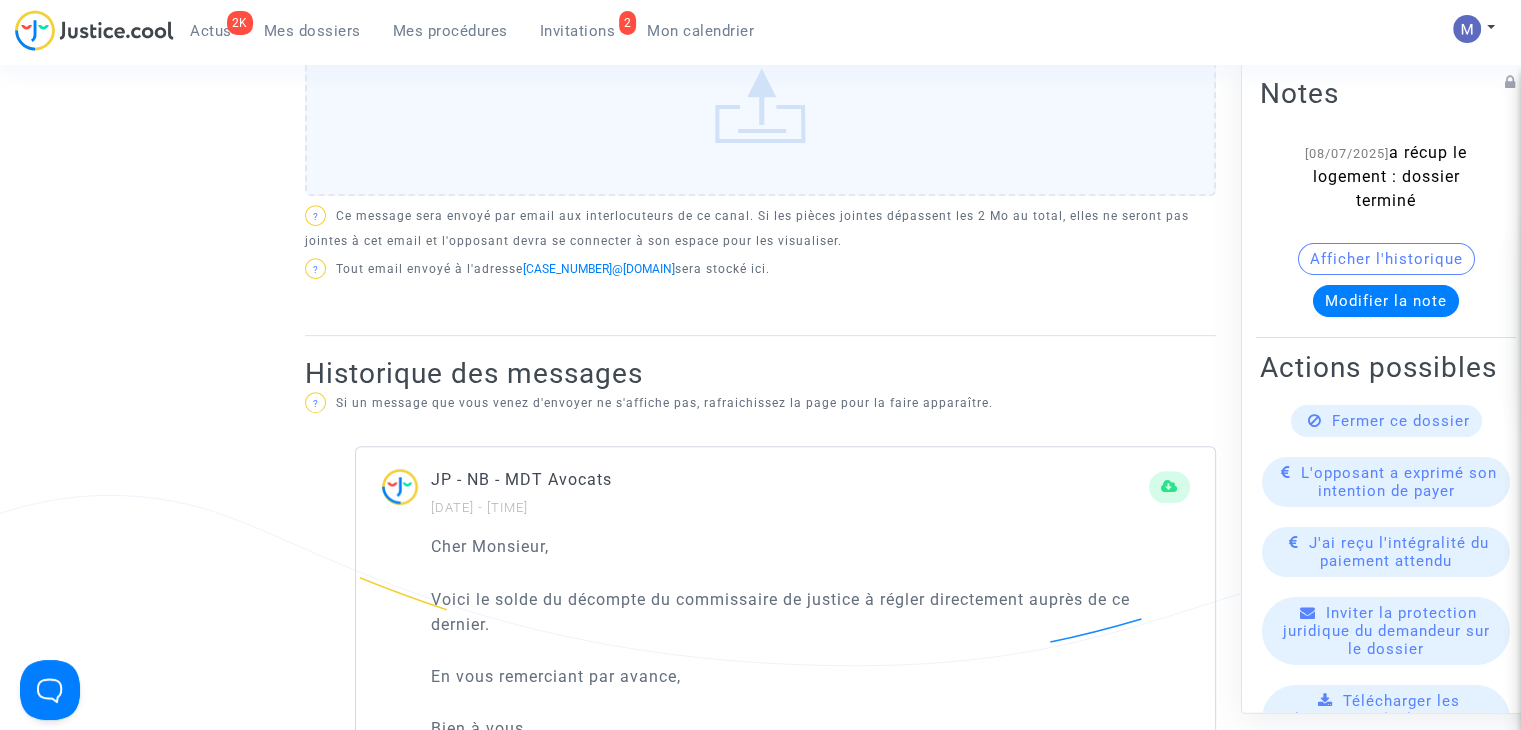 scroll, scrollTop: 500, scrollLeft: 0, axis: vertical 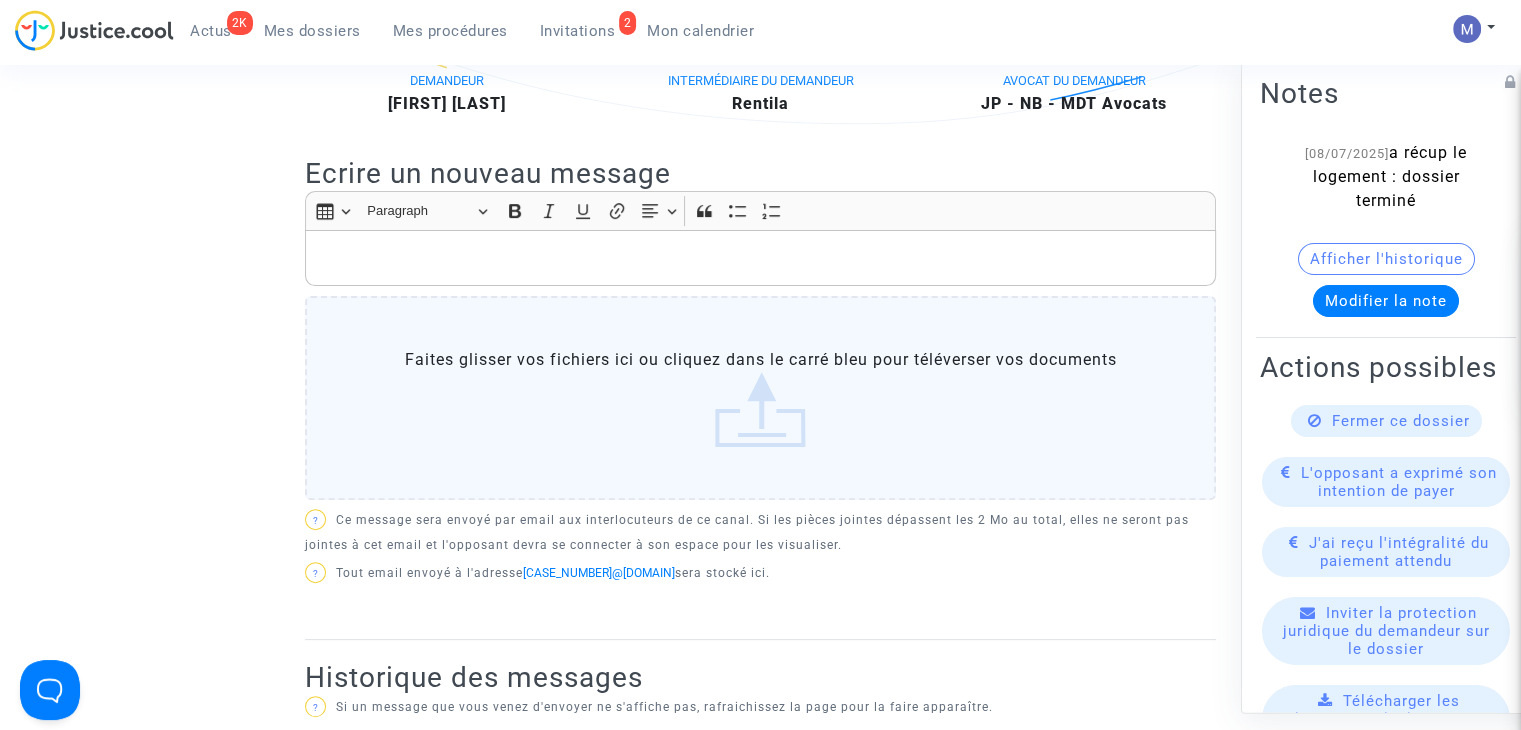 click on "Faites glisser vos fichiers ici ou cliquez dans le carré bleu pour téléverser vos documents" at bounding box center [760, 398] 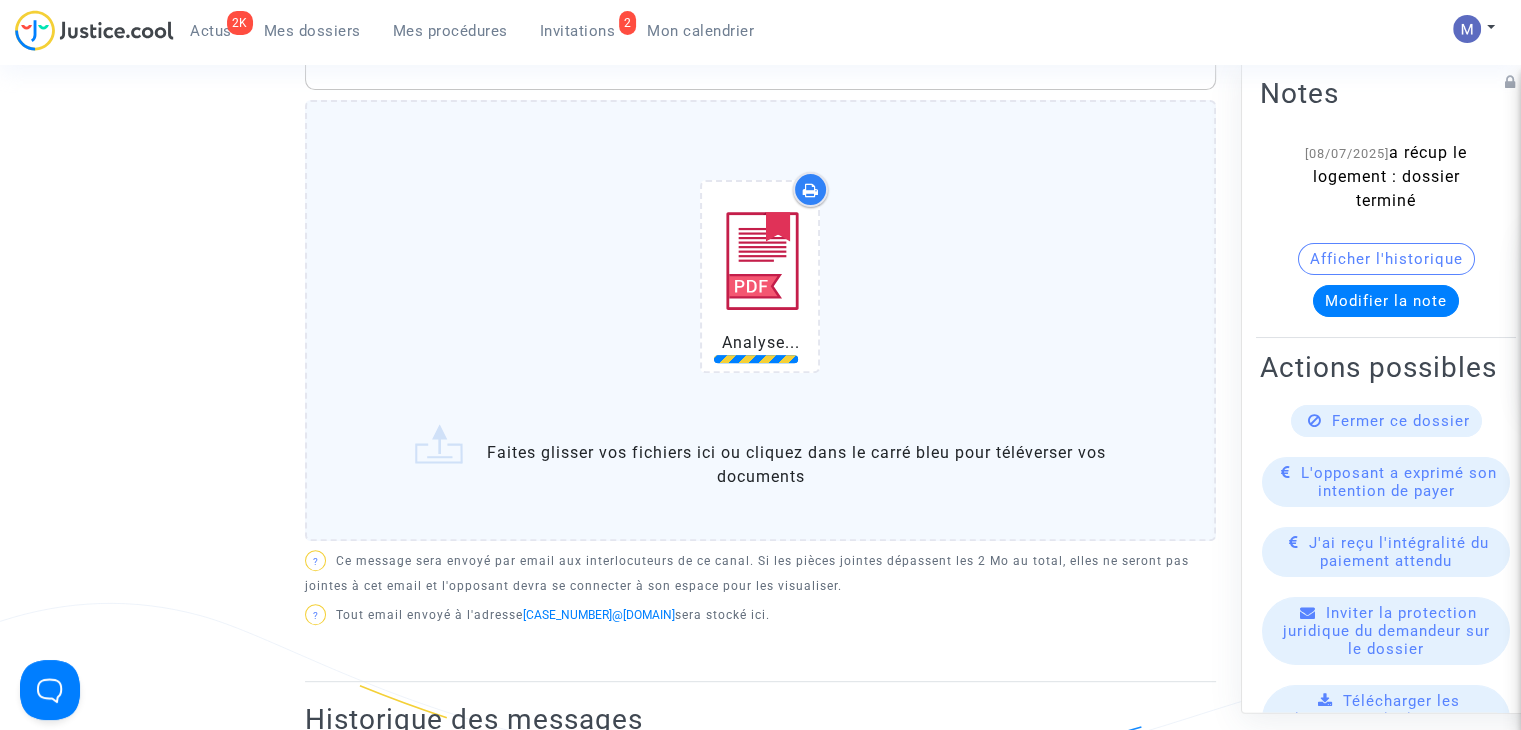 scroll, scrollTop: 700, scrollLeft: 0, axis: vertical 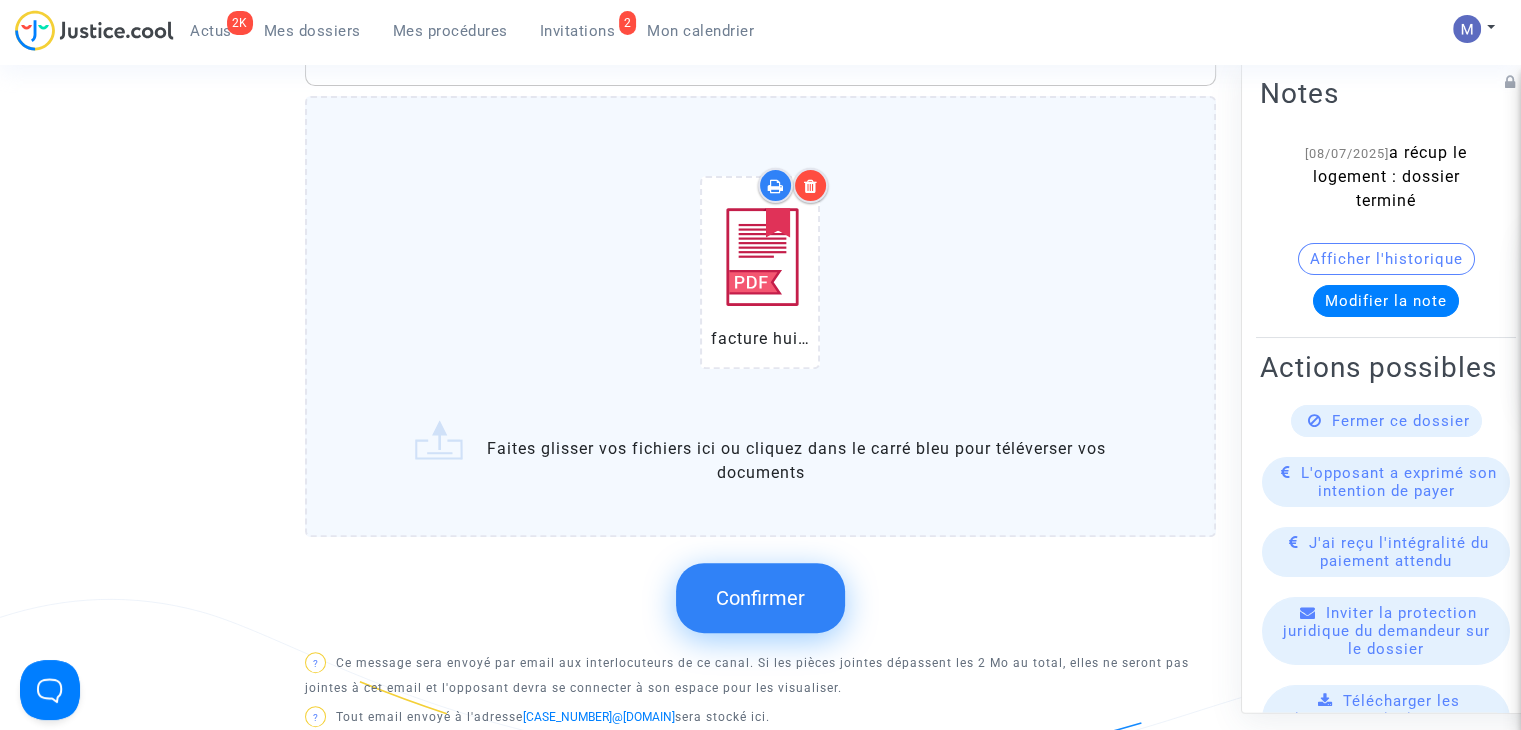 click on "Confirmer" at bounding box center [760, 598] 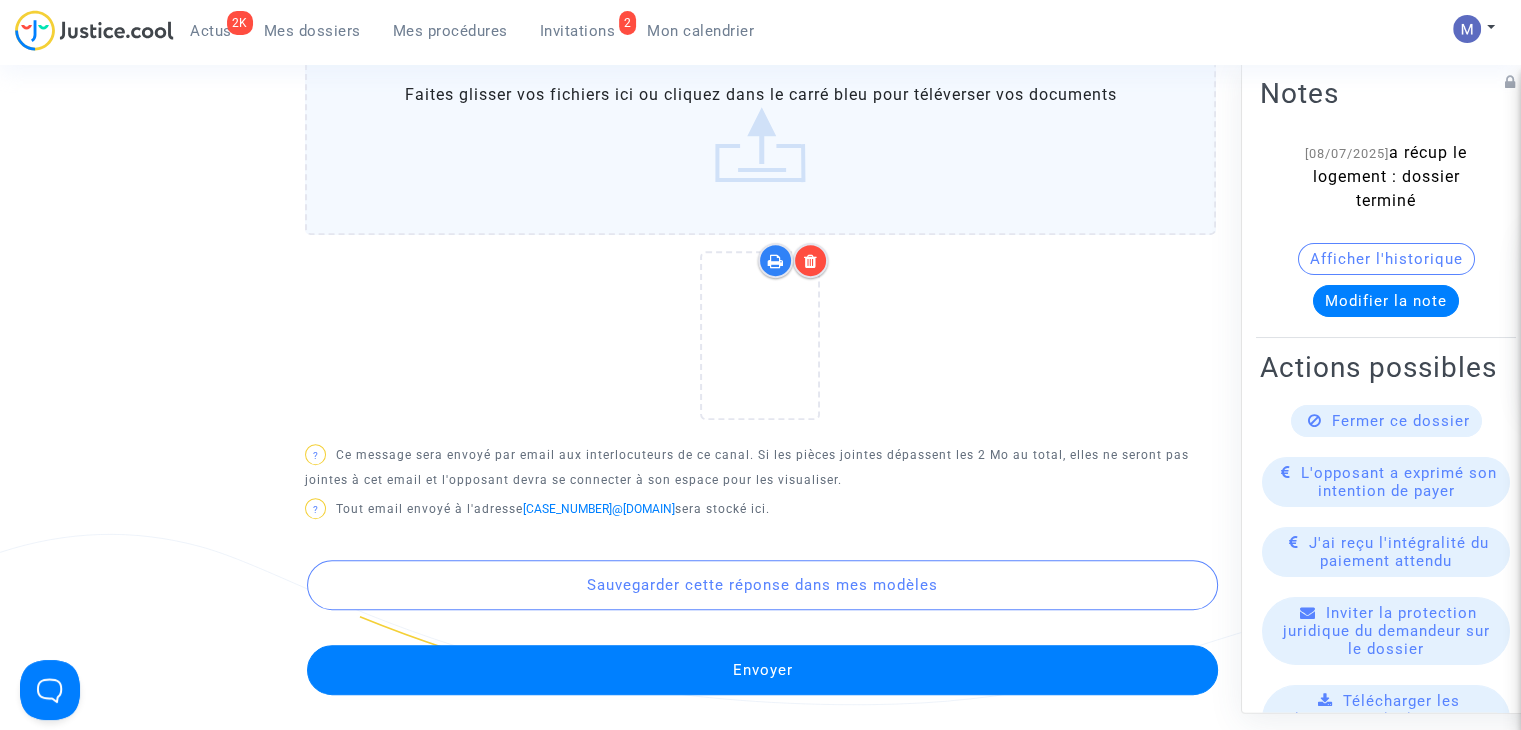 scroll, scrollTop: 800, scrollLeft: 0, axis: vertical 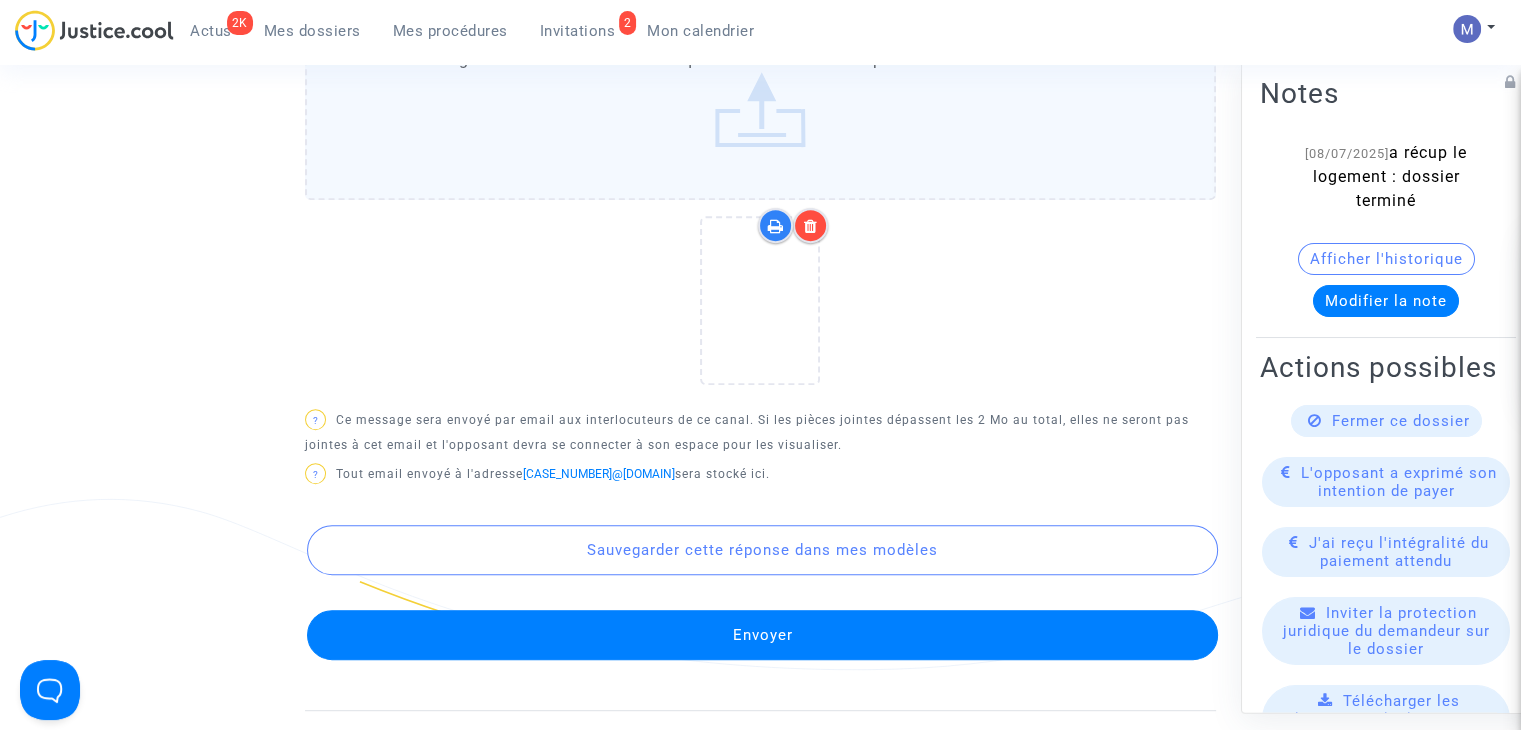 click on "Envoyer" at bounding box center (762, 635) 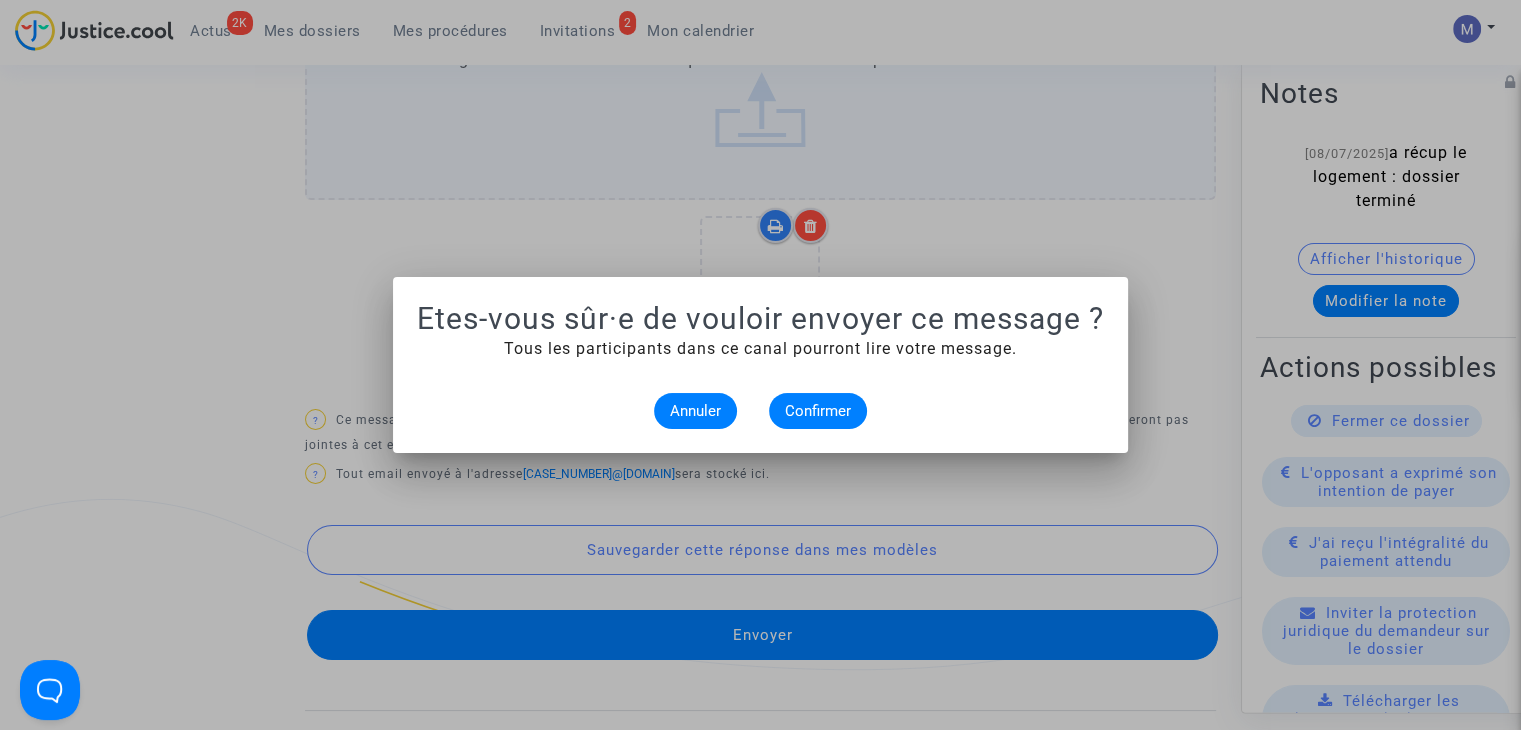 scroll, scrollTop: 0, scrollLeft: 0, axis: both 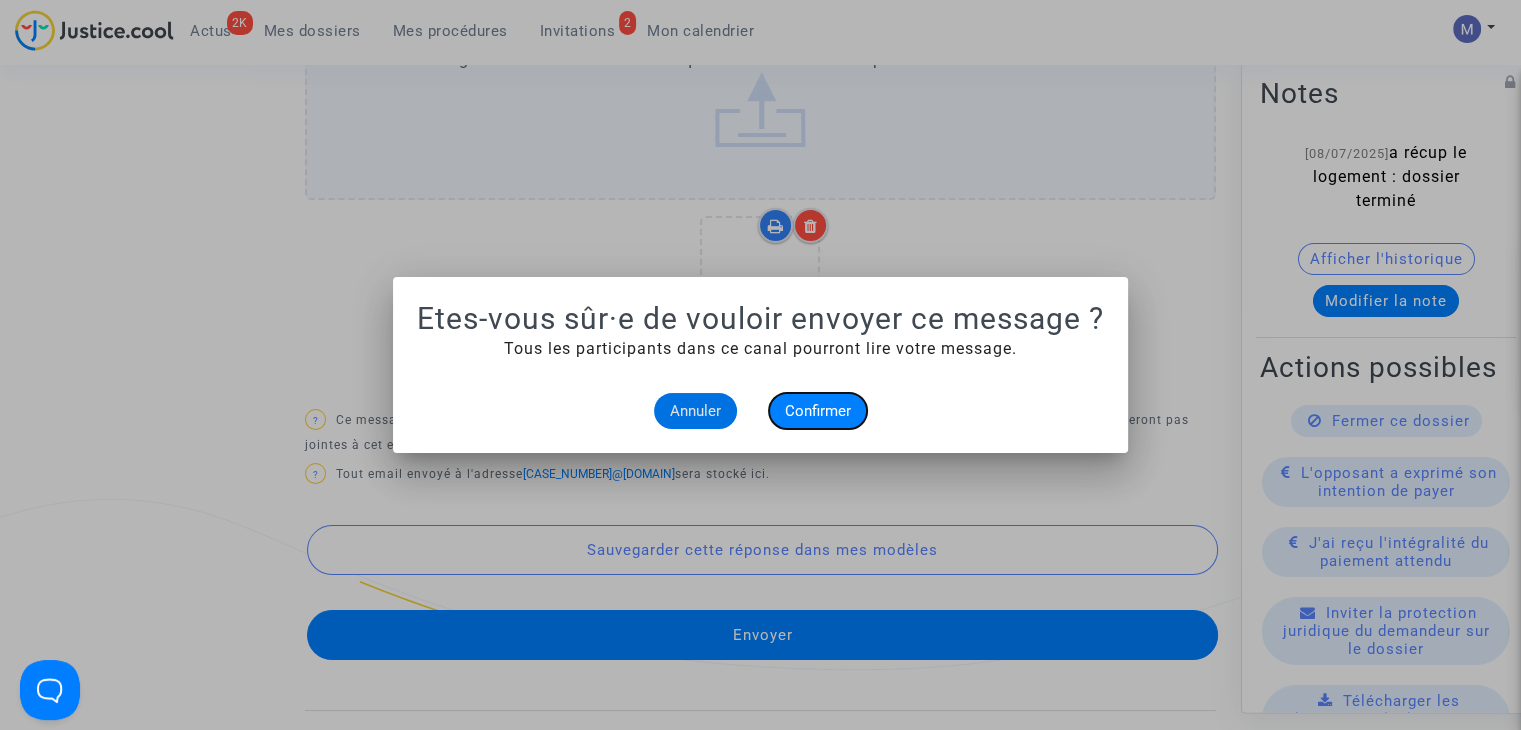 click on "Confirmer" at bounding box center (818, 411) 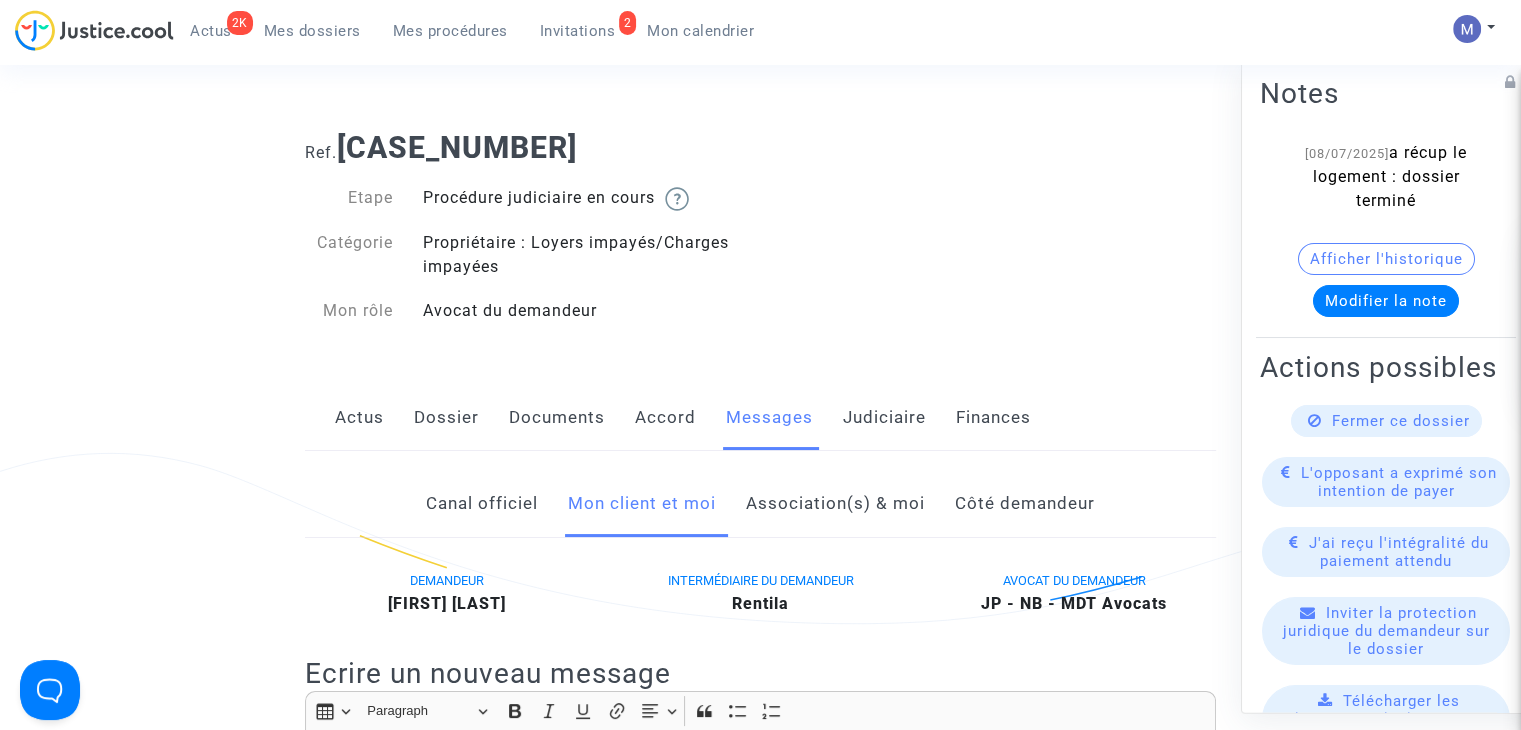scroll, scrollTop: 800, scrollLeft: 0, axis: vertical 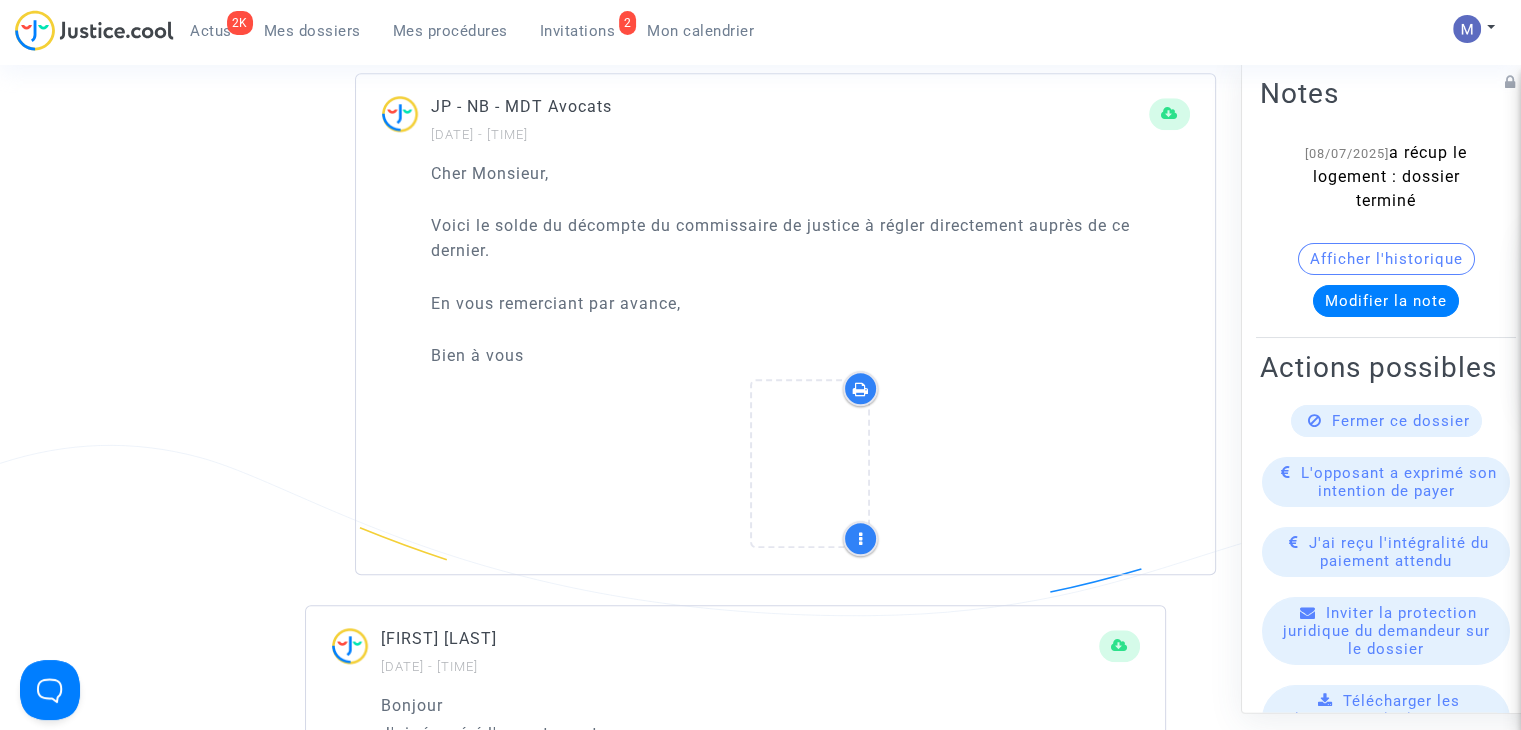 click on "Mes dossiers" at bounding box center [312, 31] 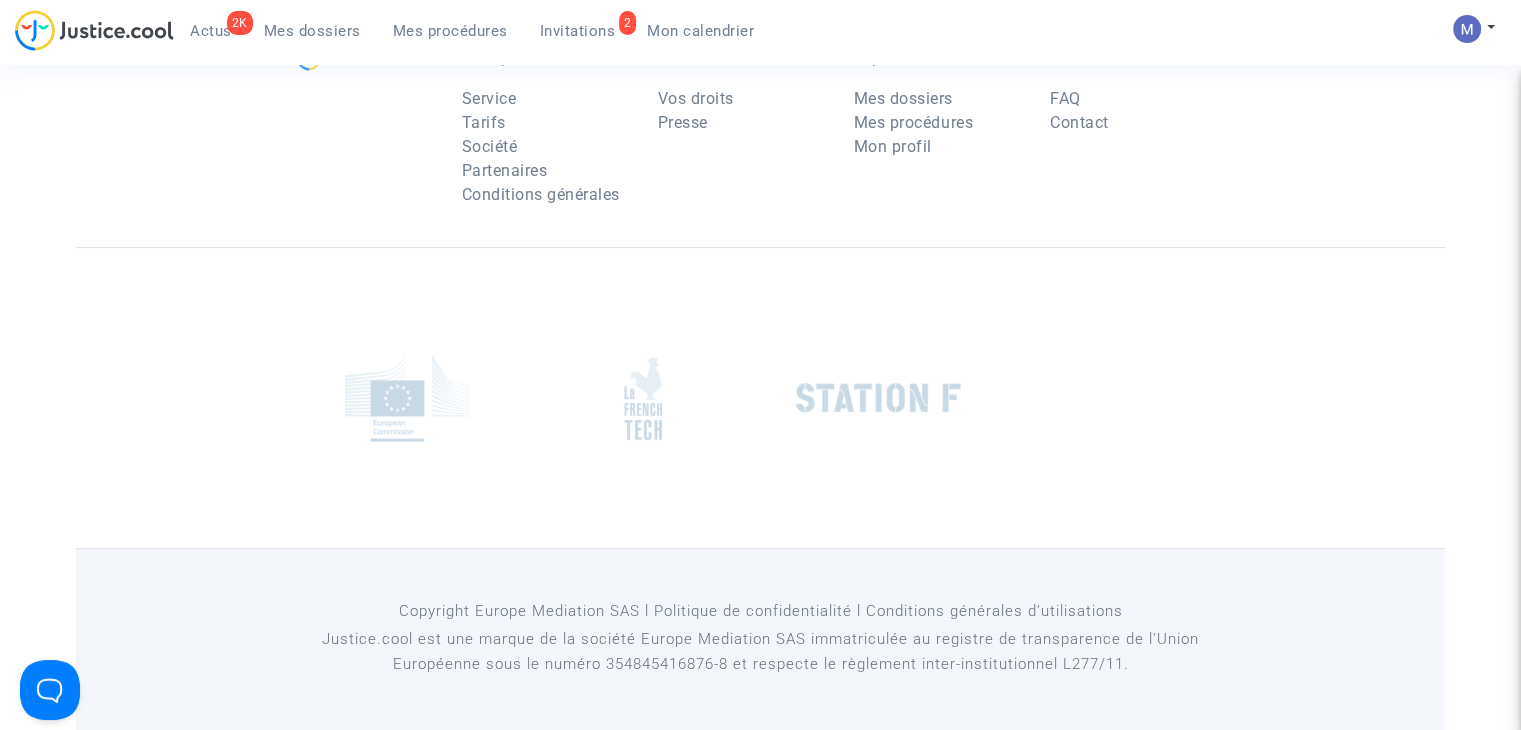 scroll, scrollTop: 200, scrollLeft: 0, axis: vertical 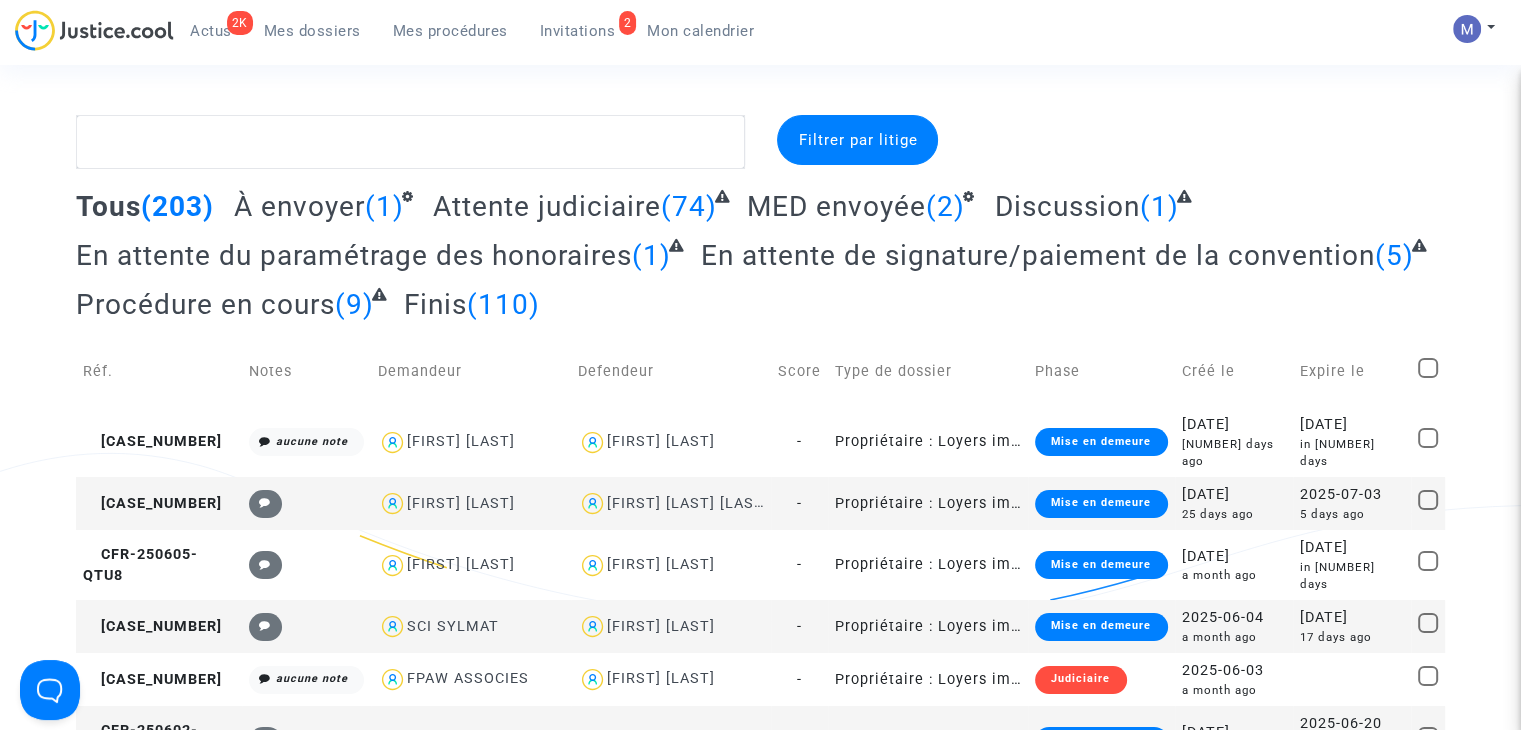 click on "Invitations" at bounding box center (578, 31) 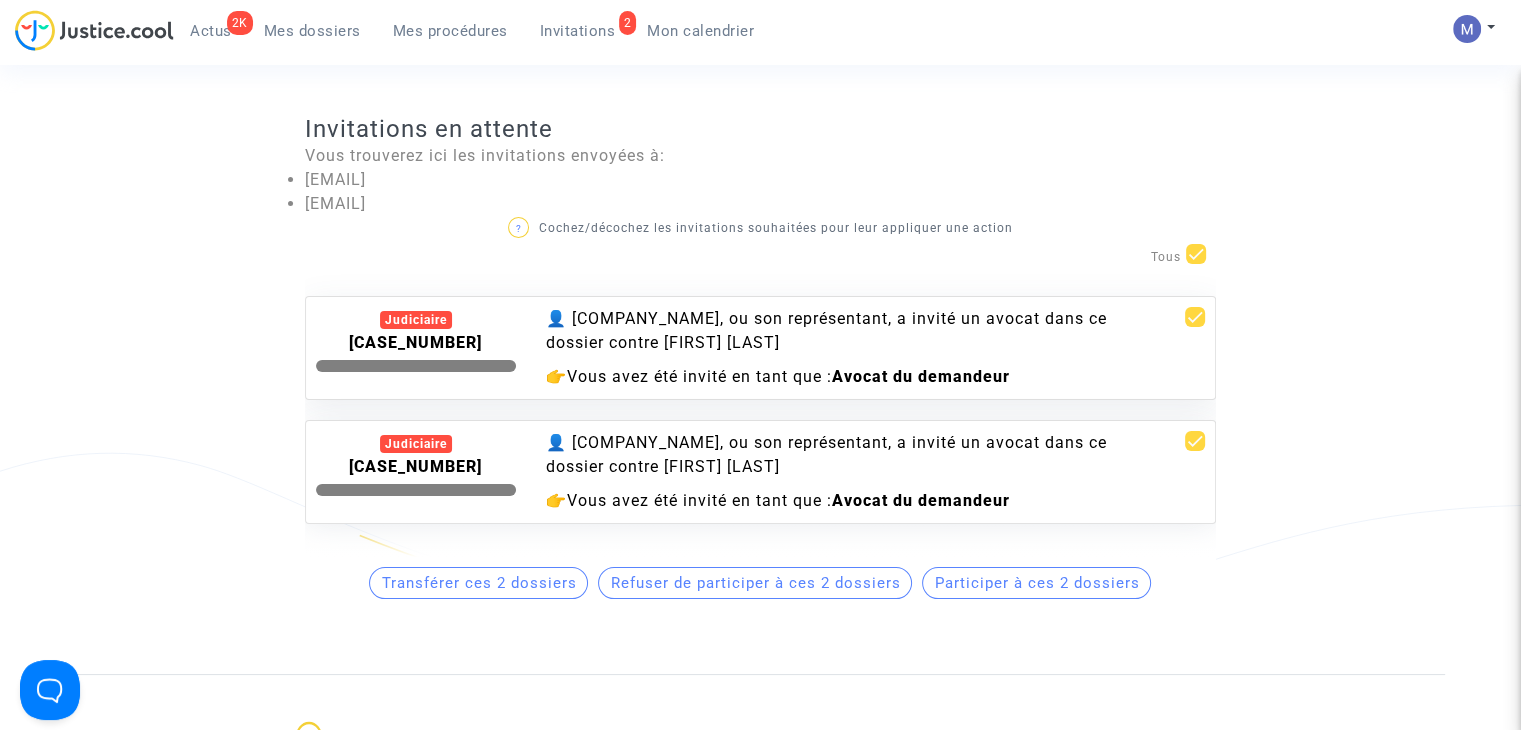 click on "Participer à ces 2 dossiers" at bounding box center [478, 583] 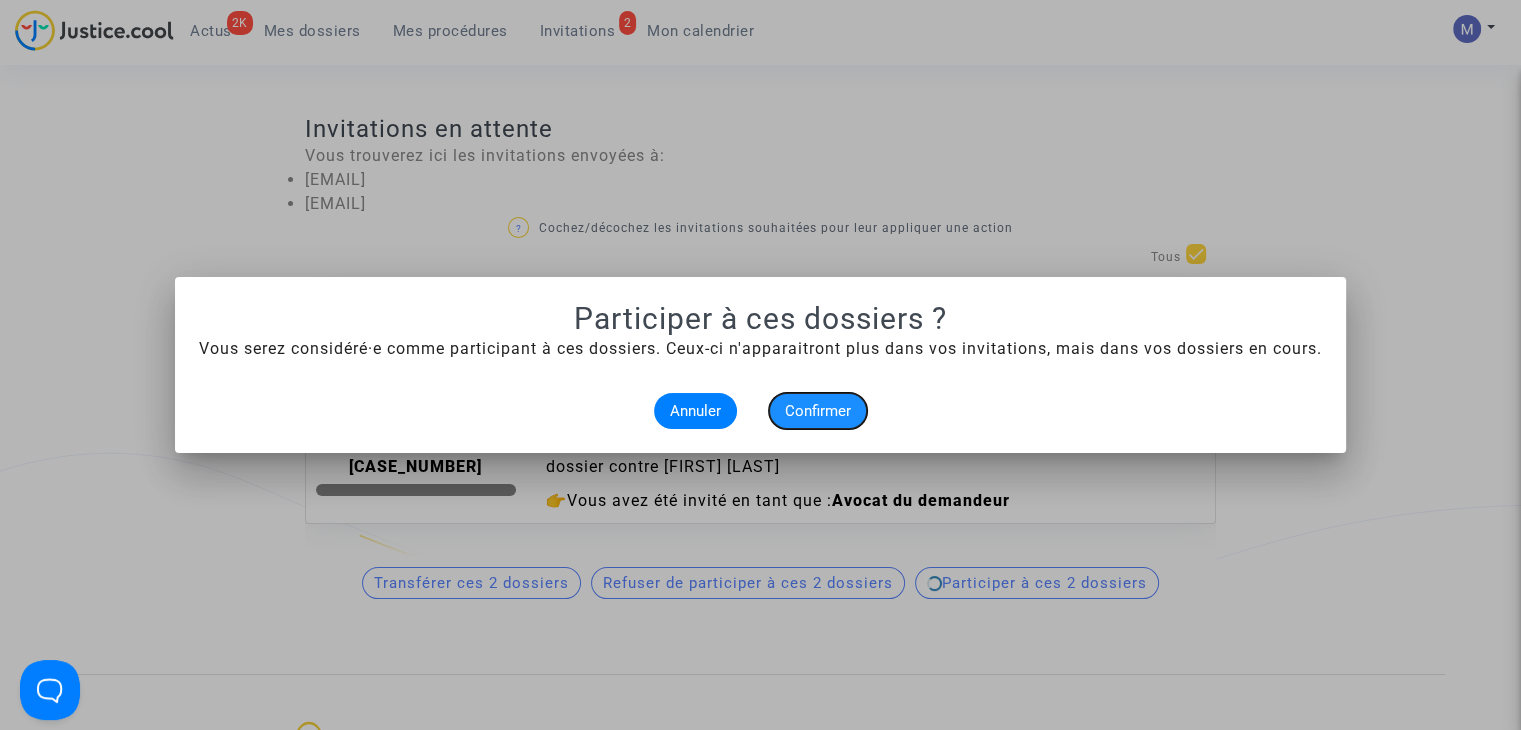 click on "Confirmer" at bounding box center [818, 411] 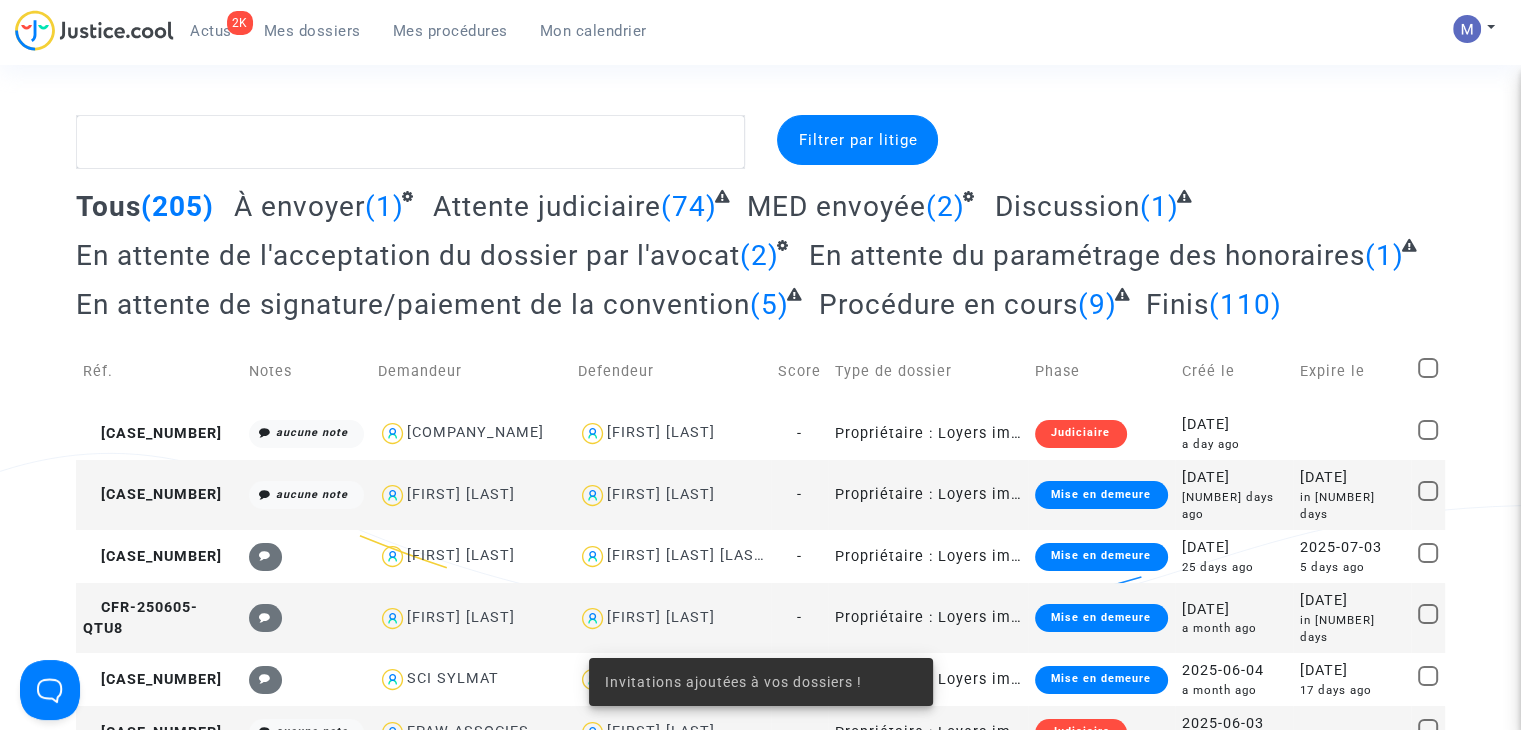 click on "À envoyer" at bounding box center (299, 206) 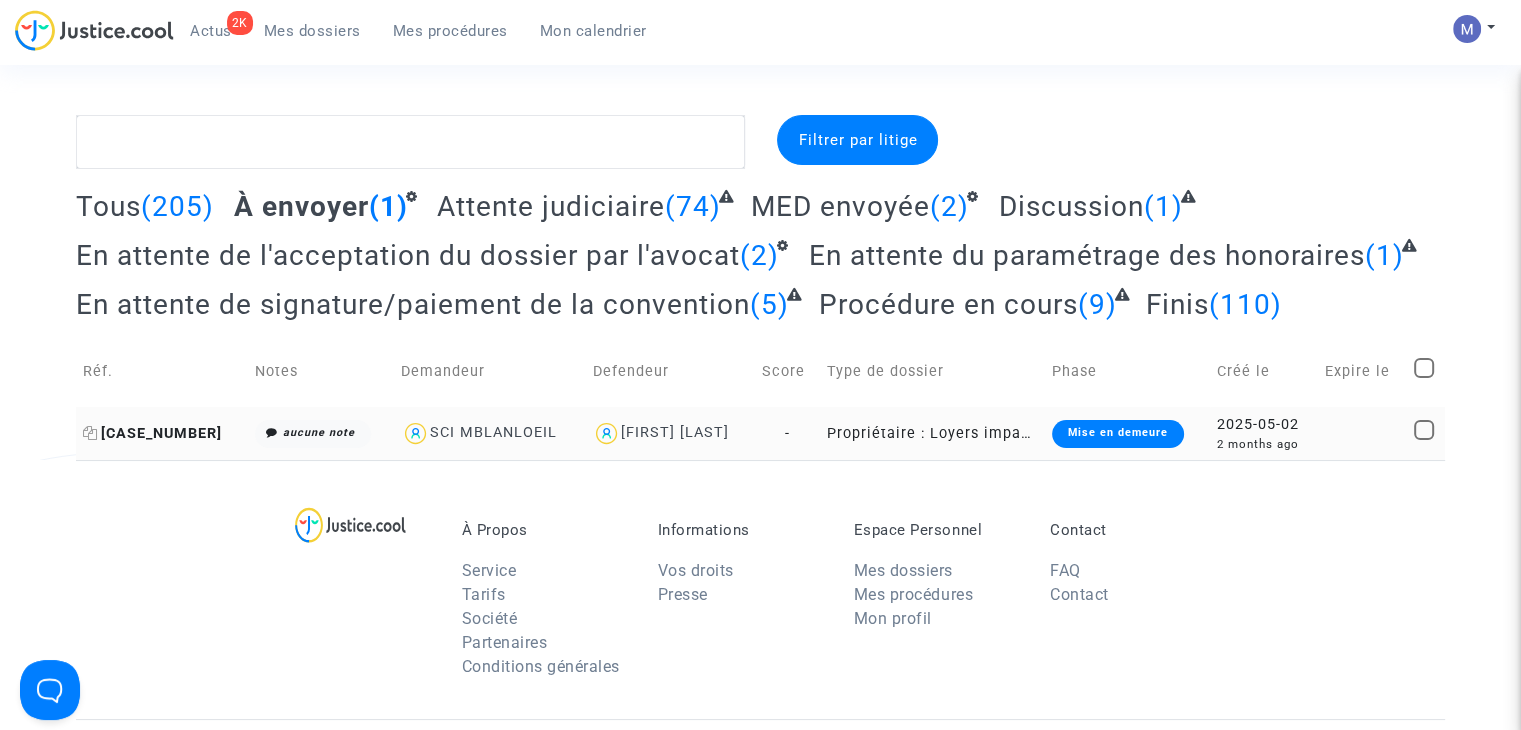 click on "[CASE_NUMBER]" at bounding box center [152, 433] 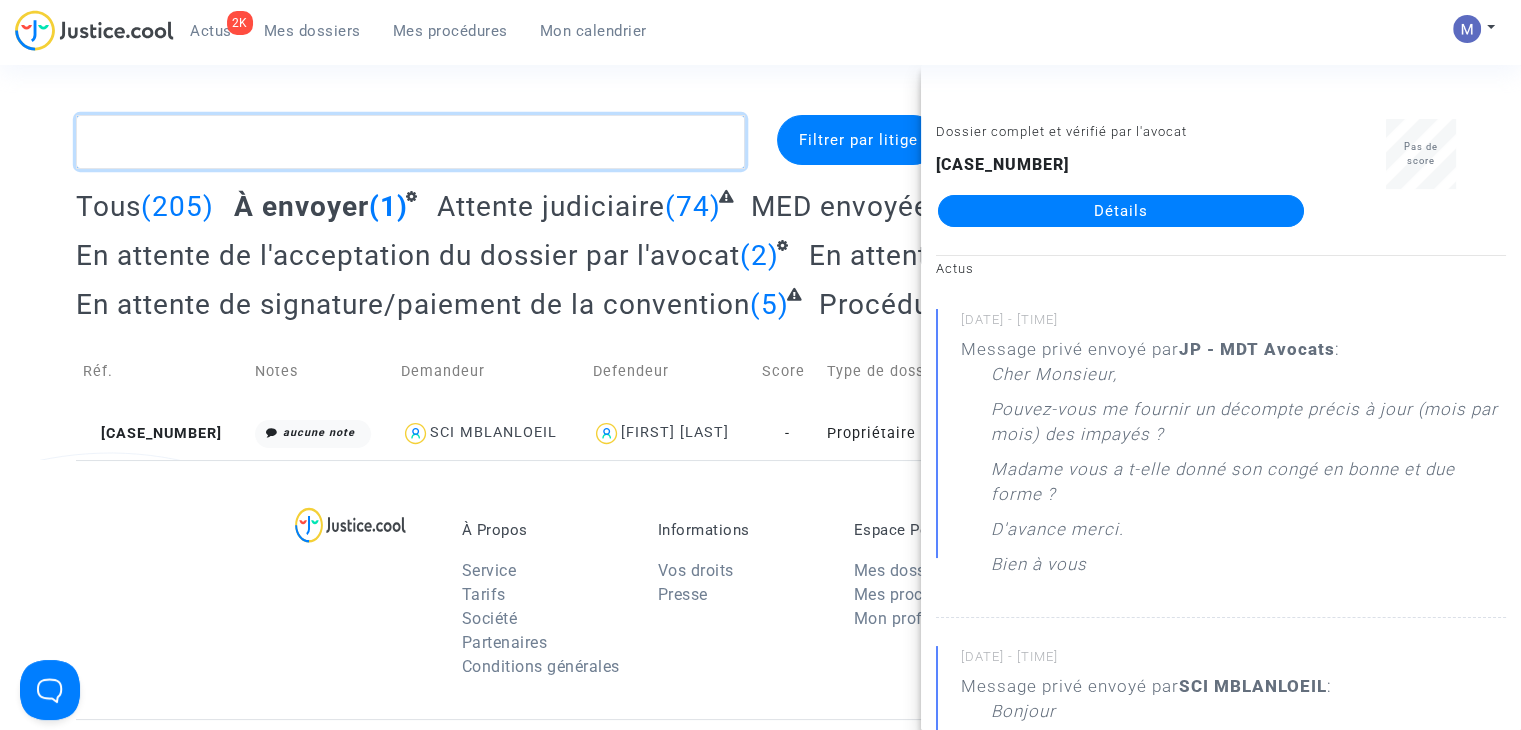 click at bounding box center (410, 142) 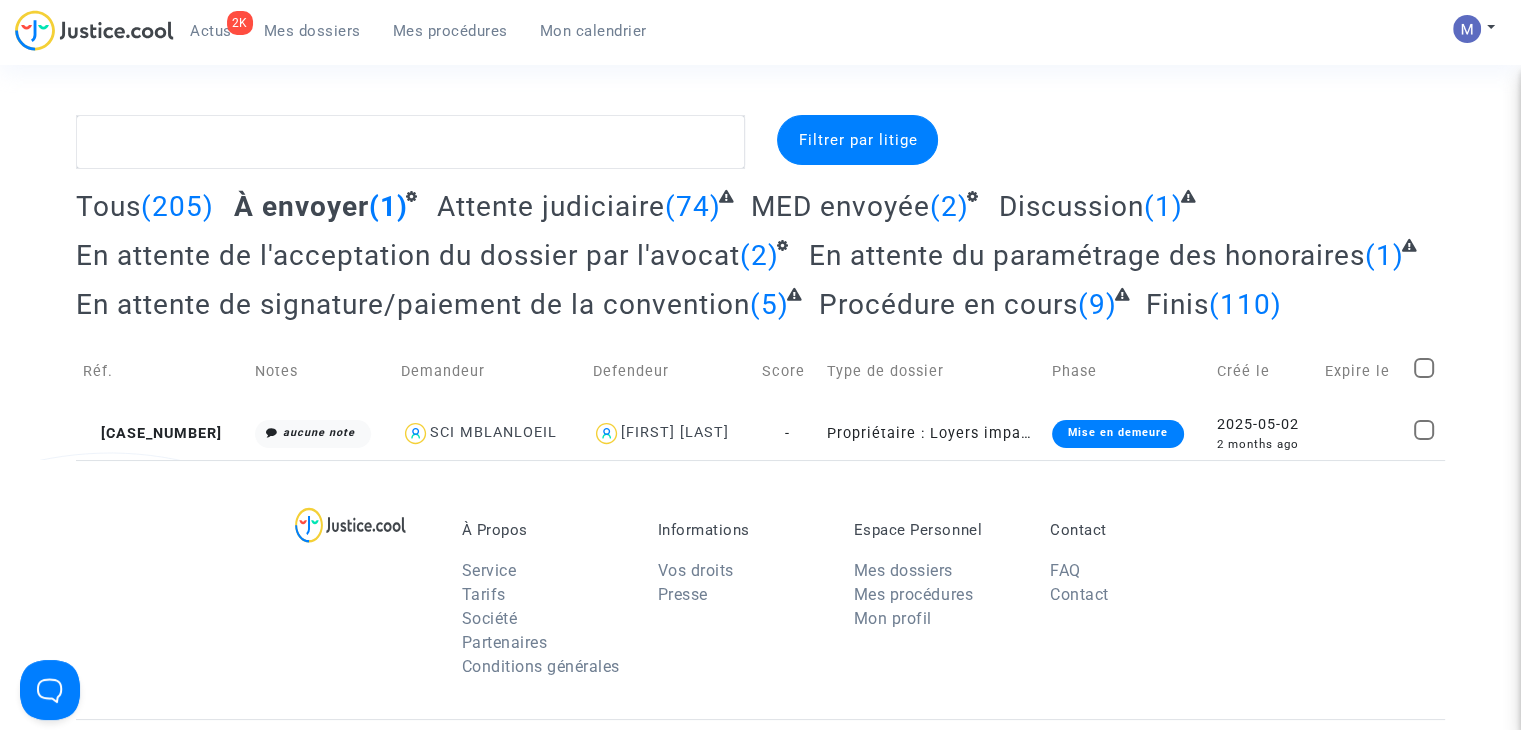 click on "Mes dossiers" at bounding box center (312, 31) 